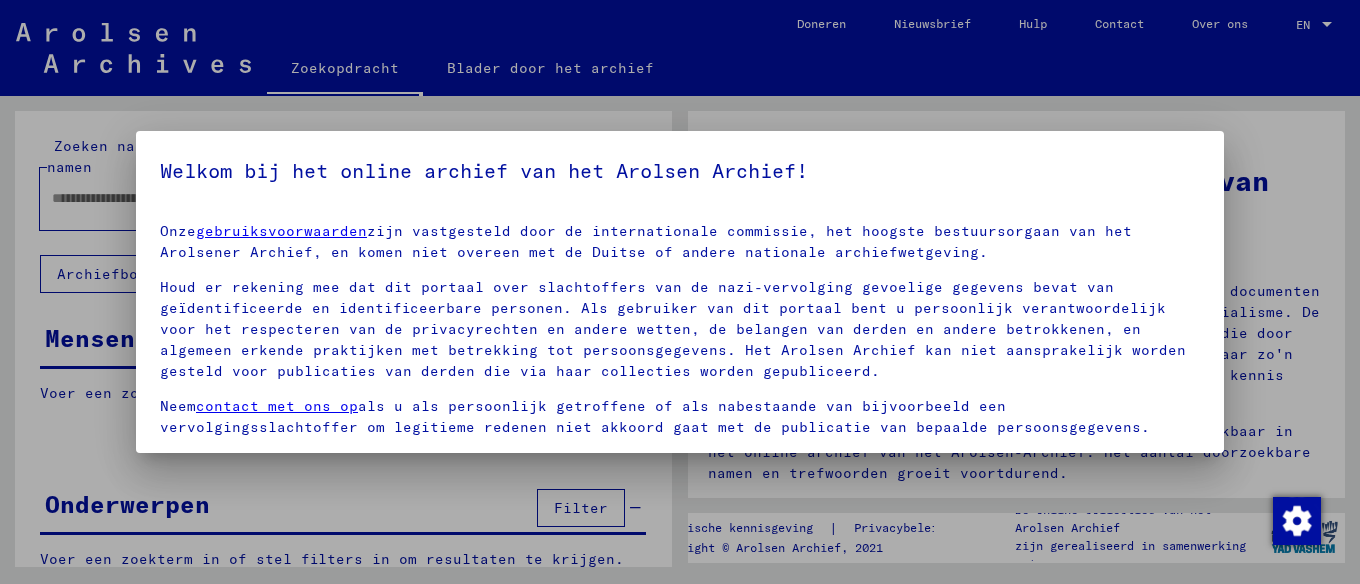 scroll, scrollTop: 0, scrollLeft: 0, axis: both 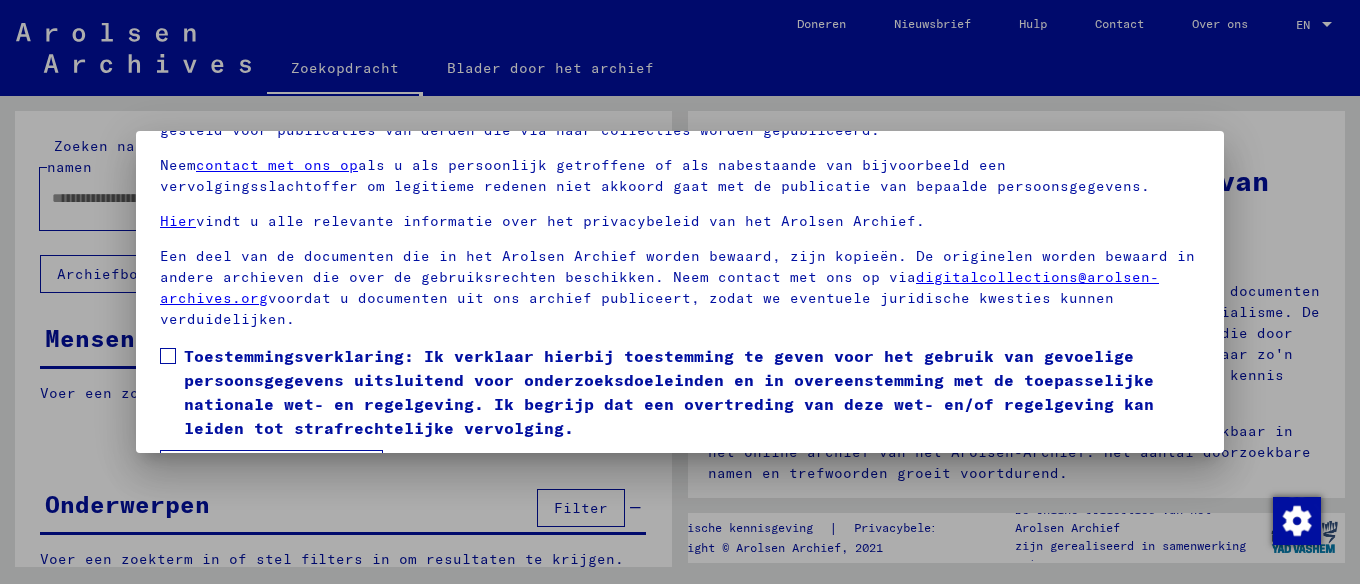 click at bounding box center (168, 356) 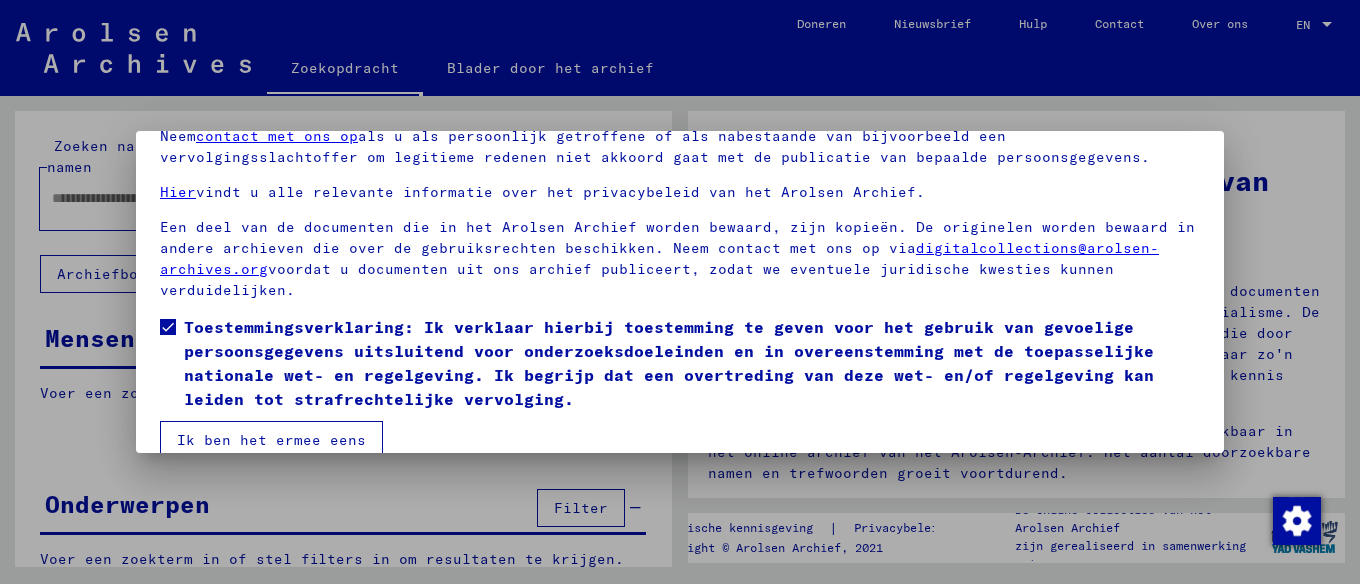 scroll, scrollTop: 157, scrollLeft: 0, axis: vertical 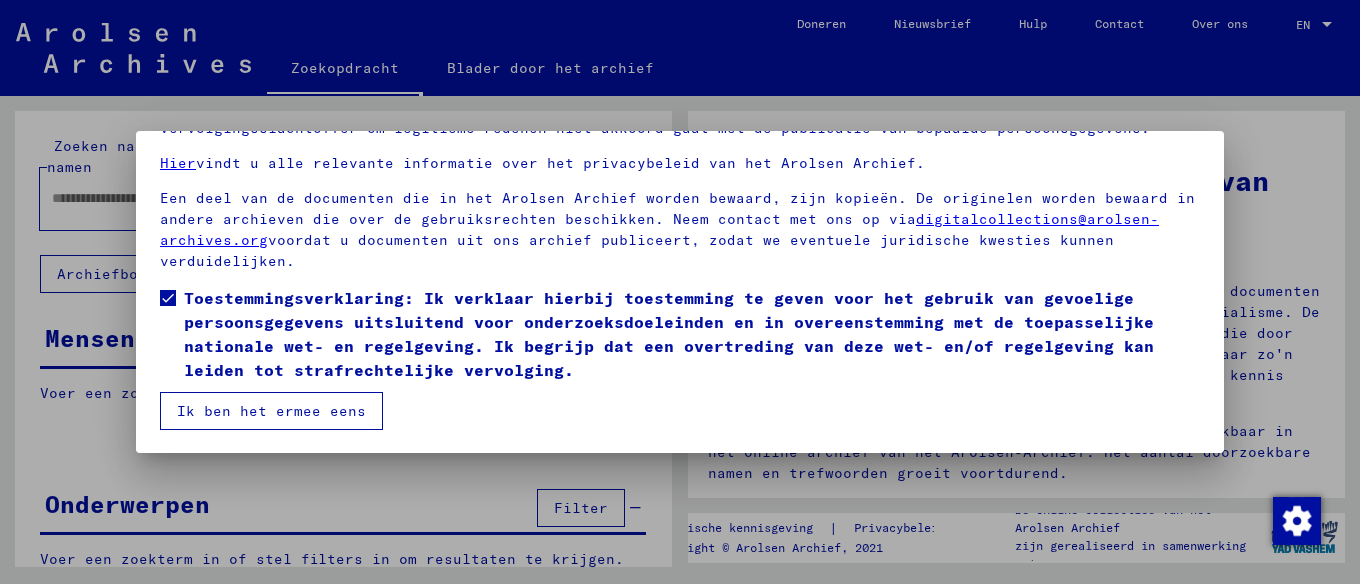 click on "Ik ben het ermee eens" at bounding box center [271, 411] 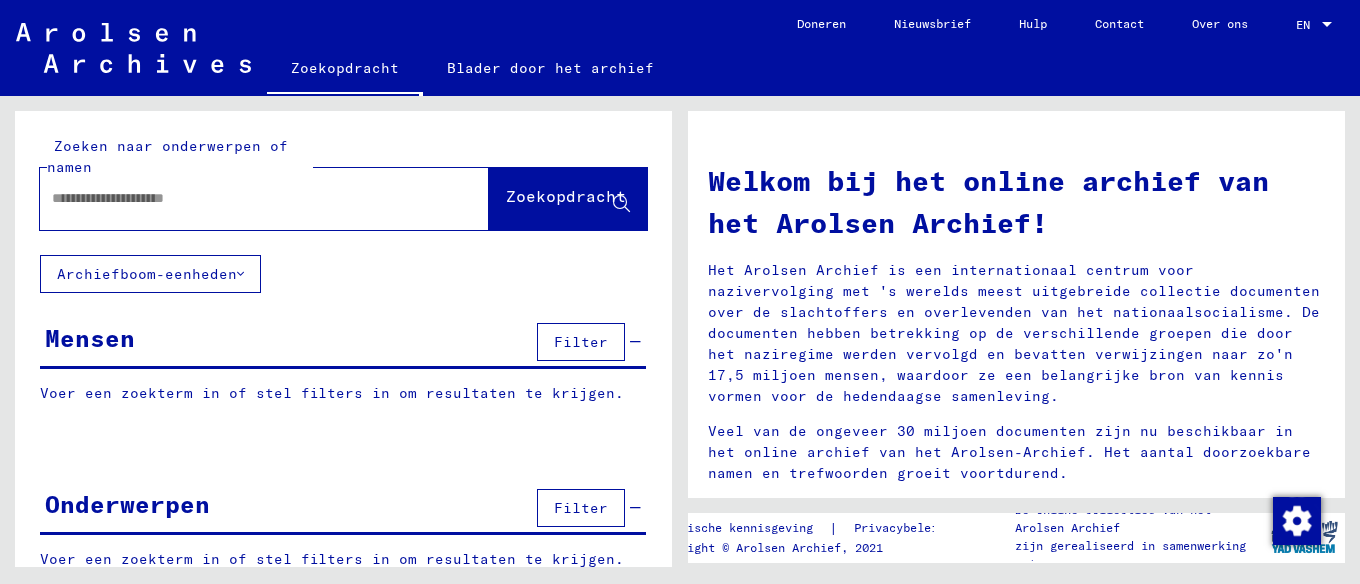 click at bounding box center [240, 198] 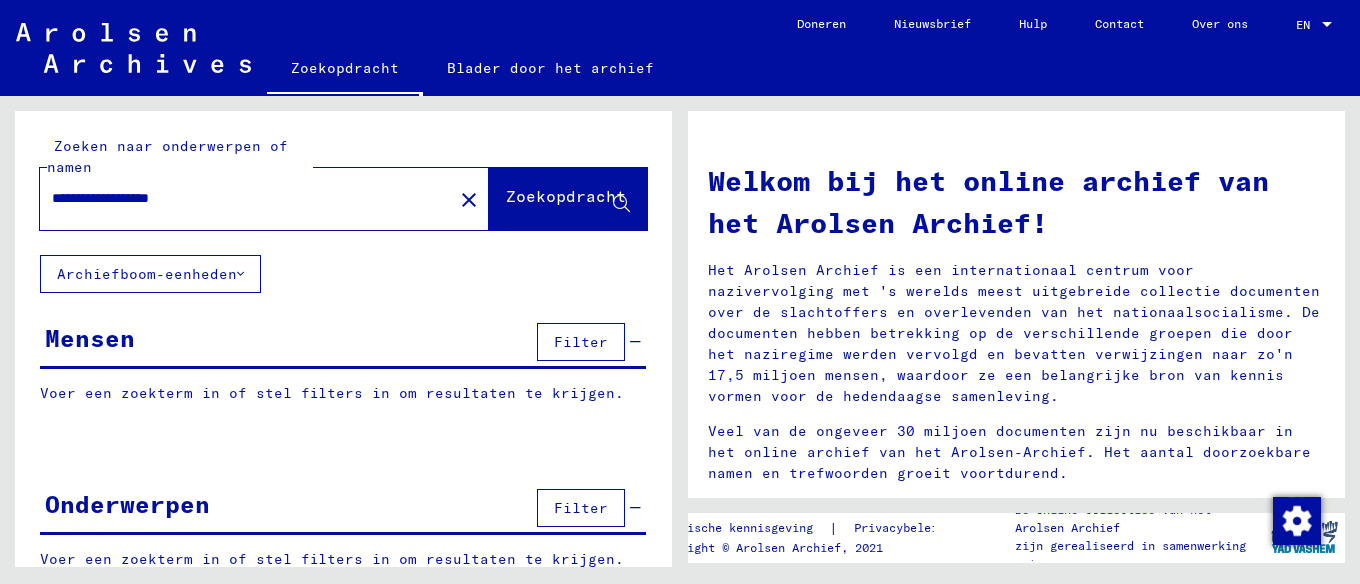 type on "**********" 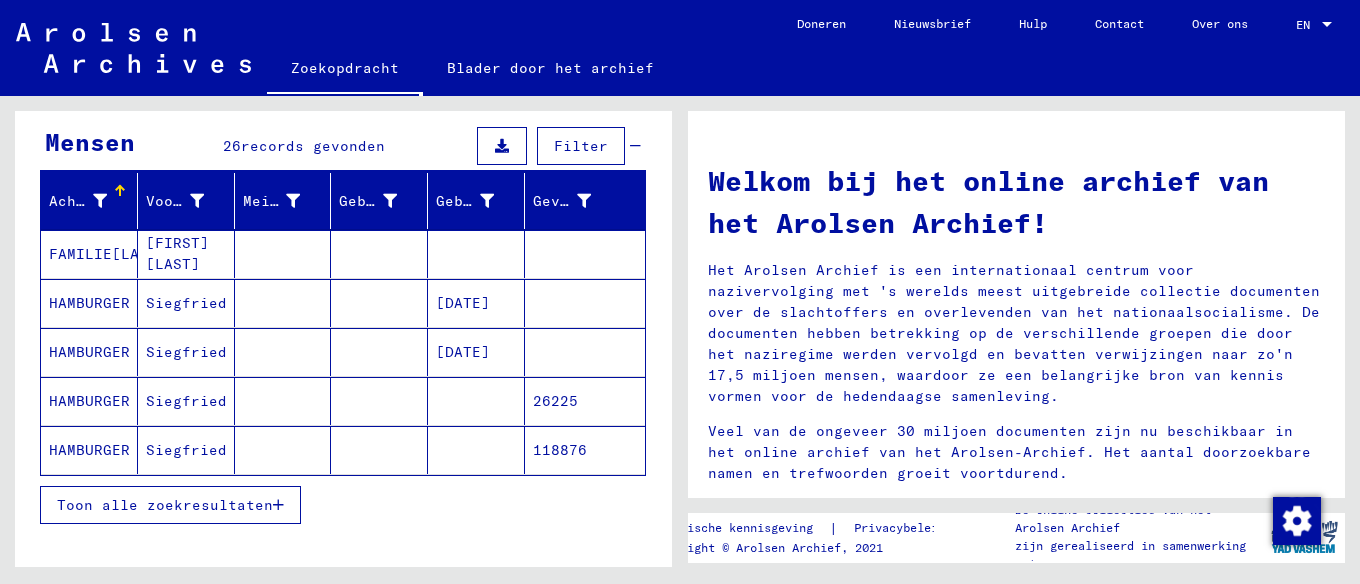 scroll, scrollTop: 200, scrollLeft: 0, axis: vertical 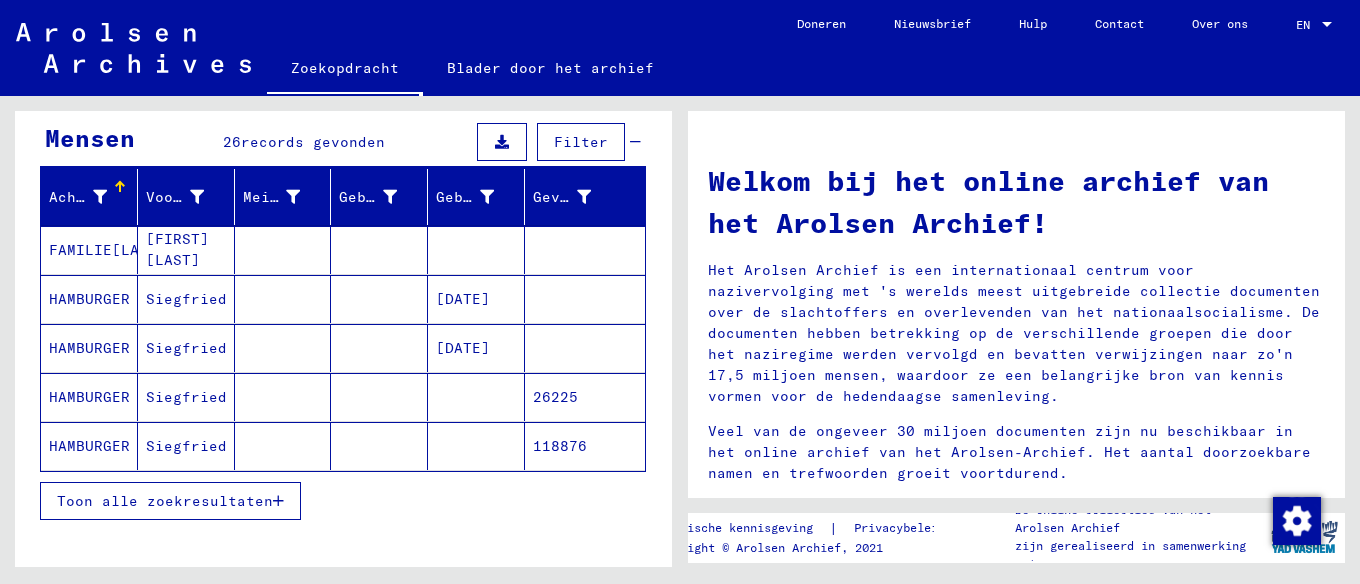 click on "Toon alle zoekresultaten" at bounding box center [165, 501] 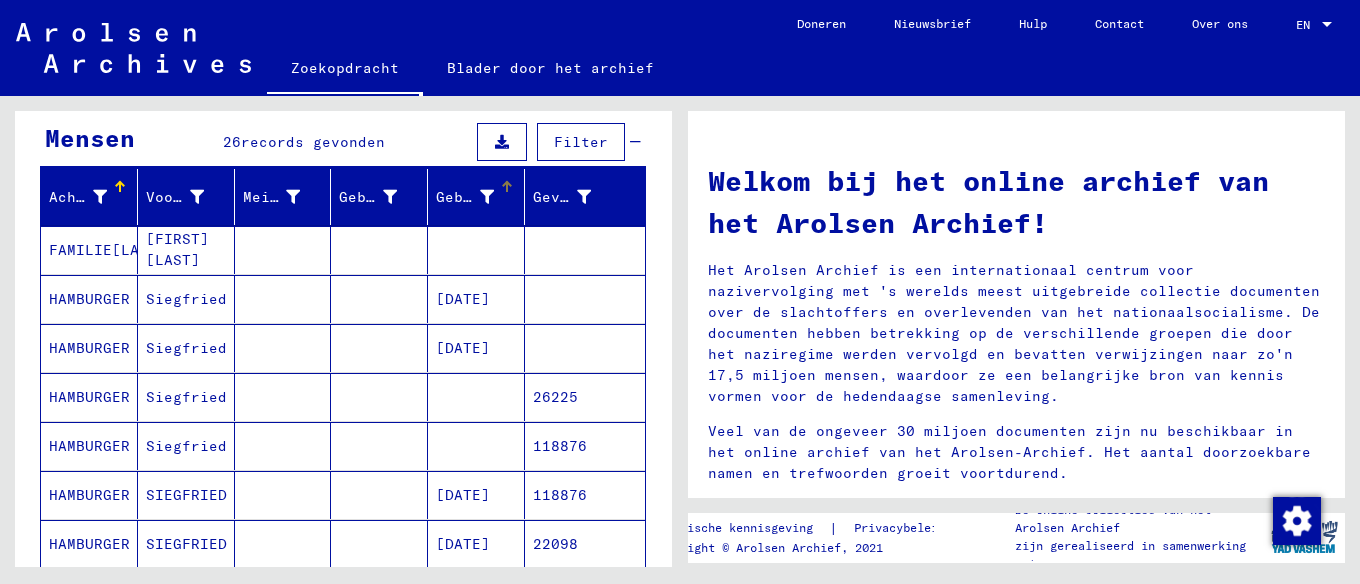click at bounding box center [507, 187] 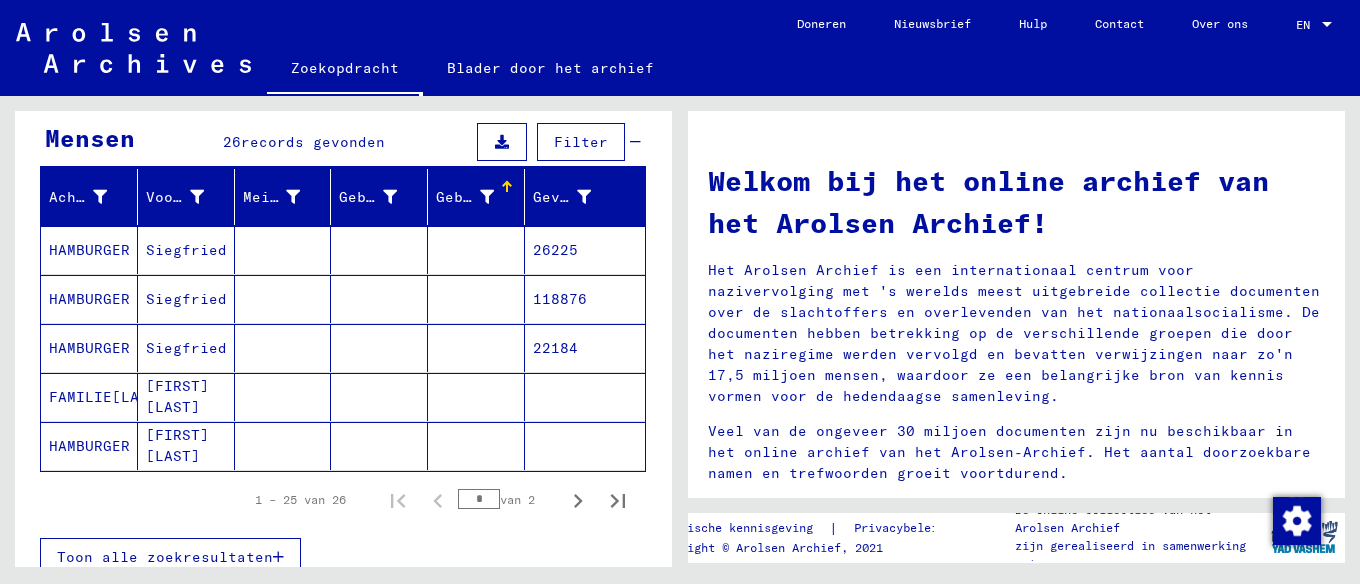 click 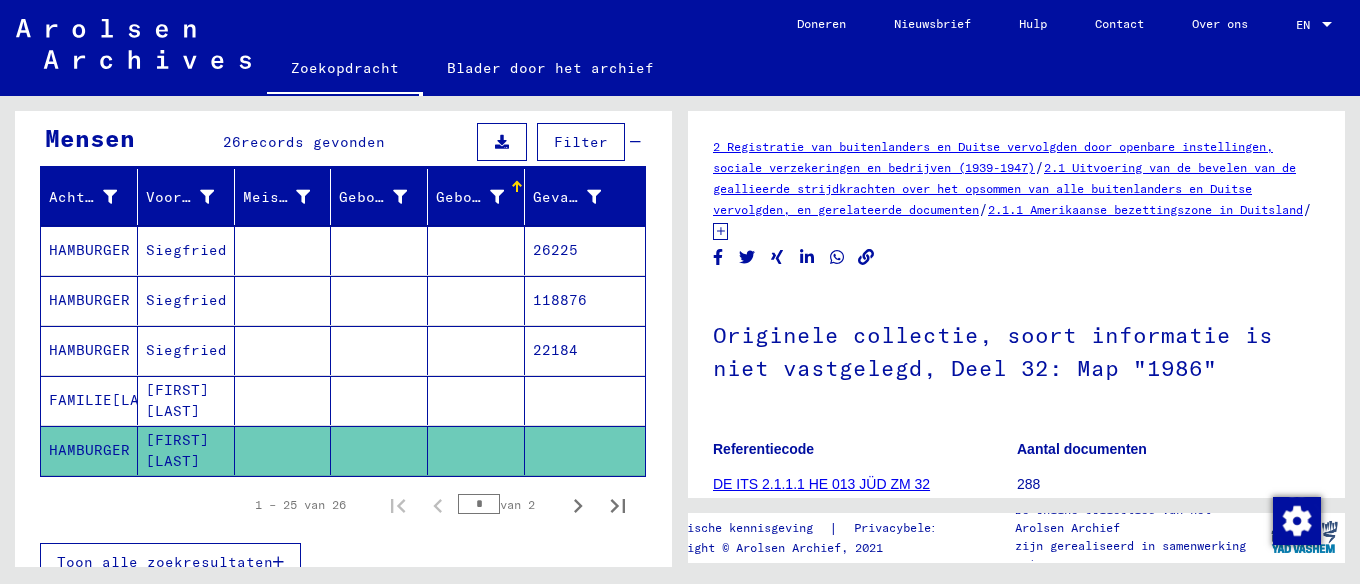 click on "Toon alle zoekresultaten" at bounding box center [165, 562] 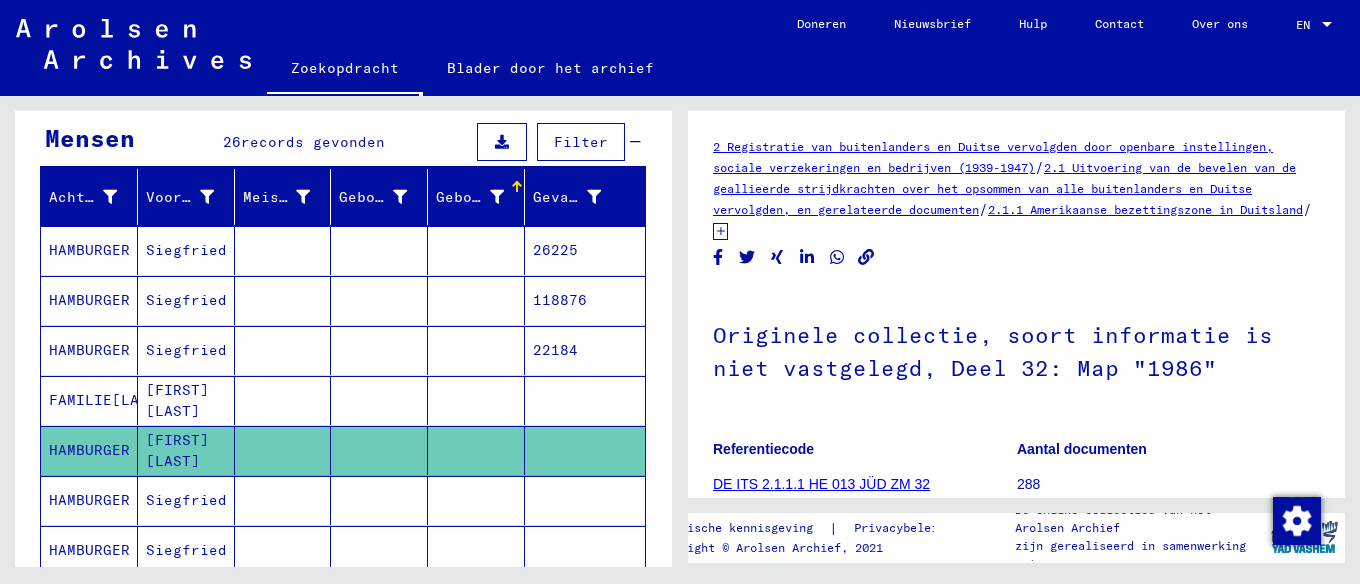 scroll, scrollTop: 0, scrollLeft: 0, axis: both 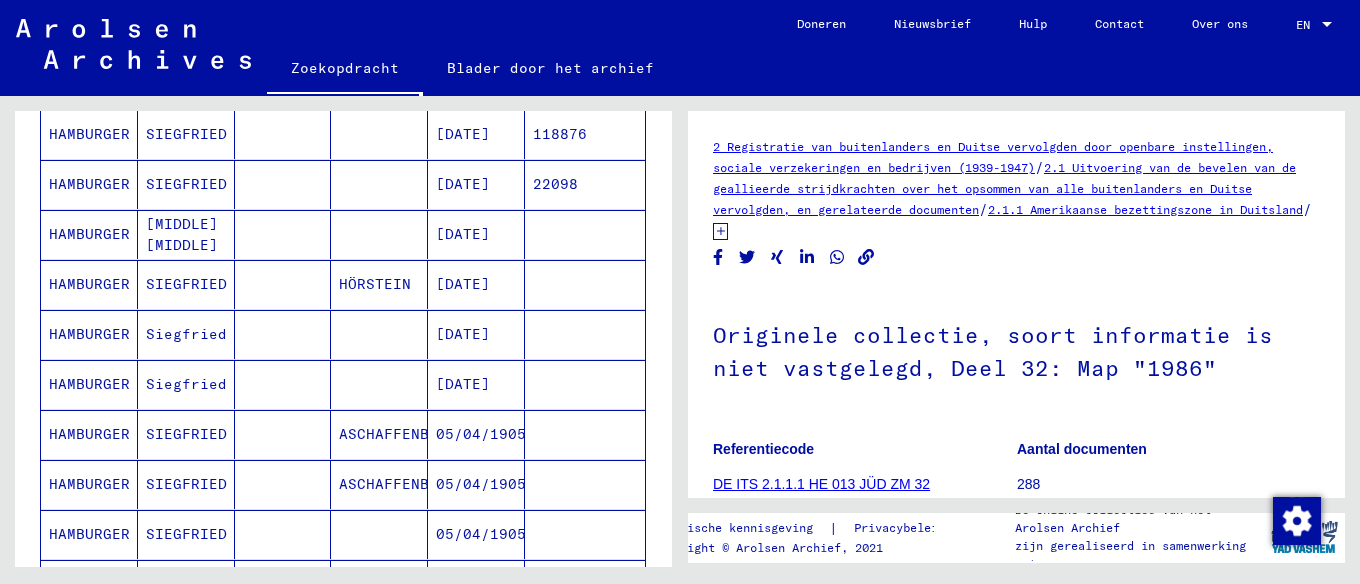 click on "[DATE]" at bounding box center [463, 334] 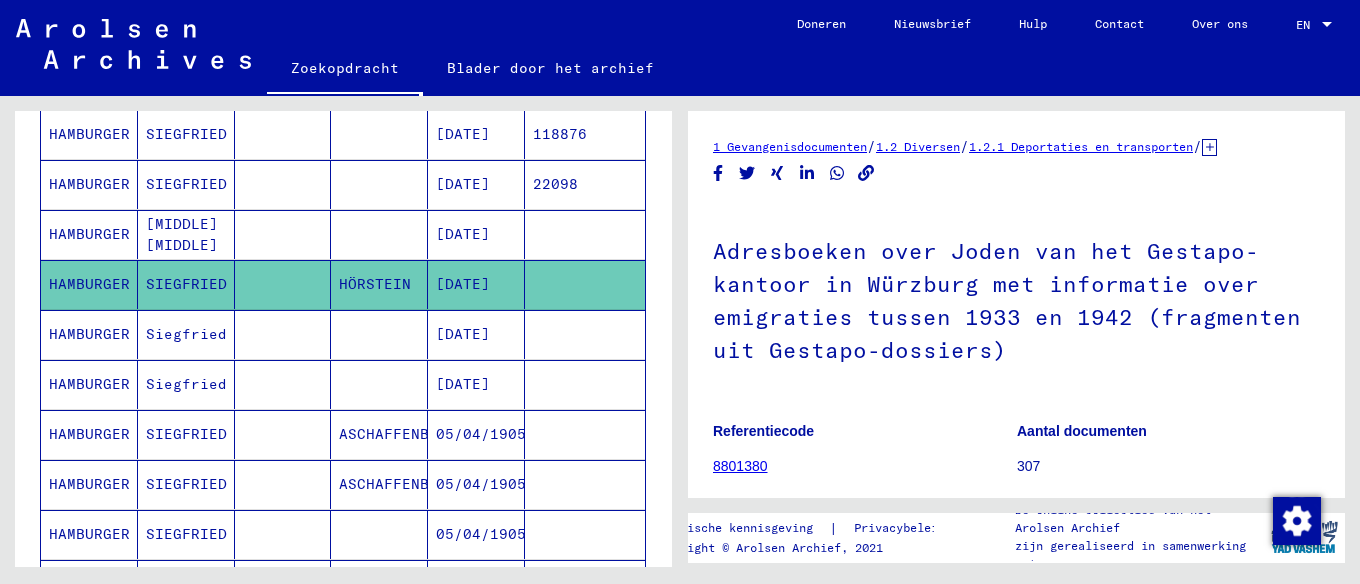scroll, scrollTop: 0, scrollLeft: 0, axis: both 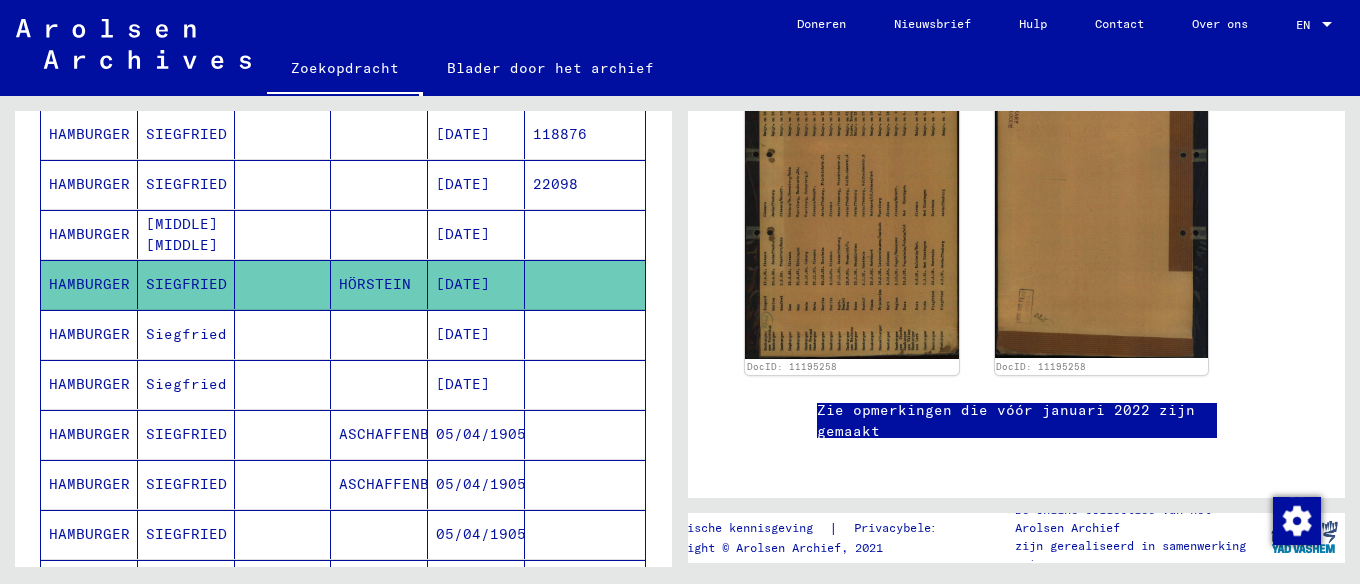 click on "[DATE]" at bounding box center (463, 384) 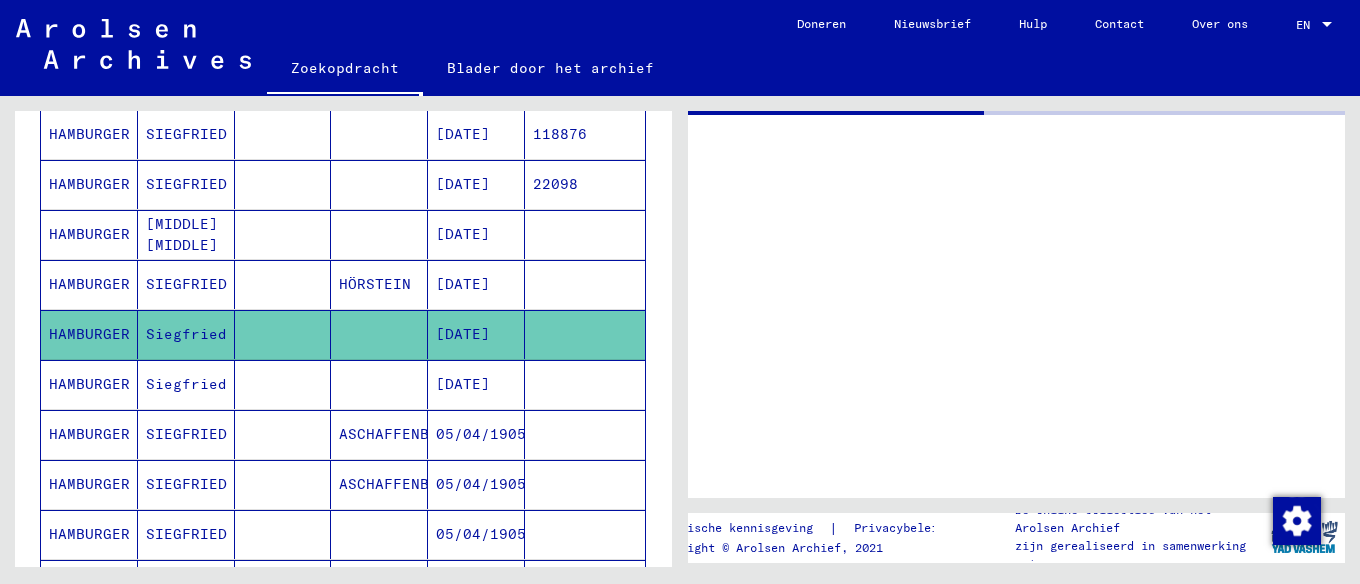 scroll, scrollTop: 0, scrollLeft: 0, axis: both 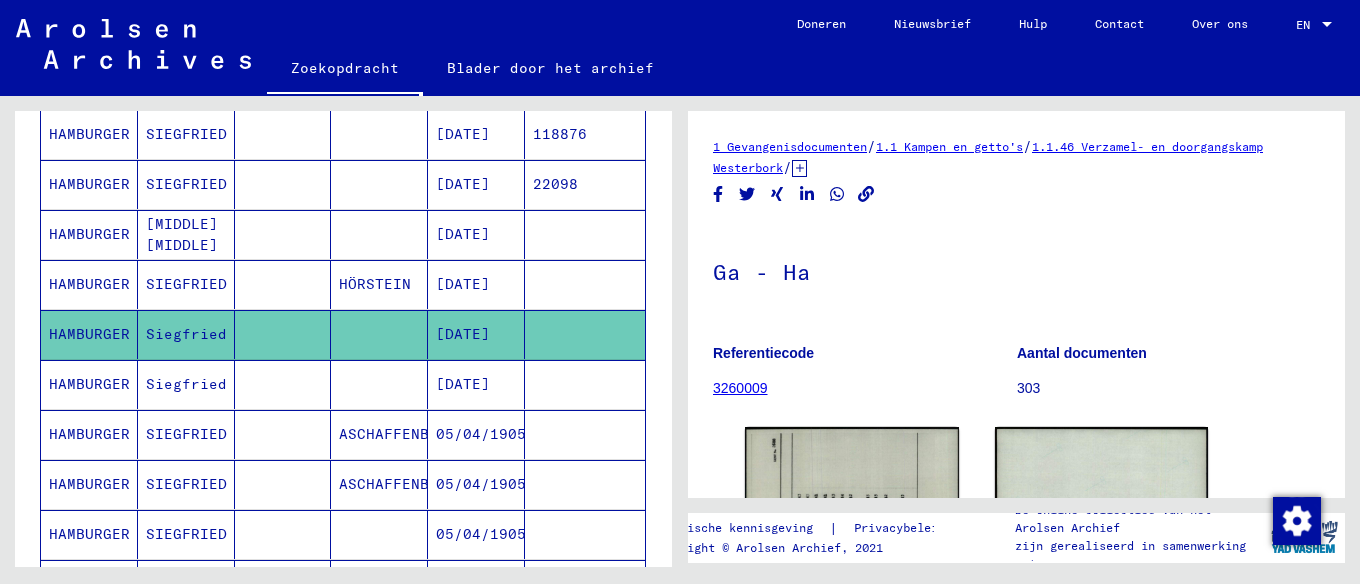 click on "[DATE]" at bounding box center (481, 434) 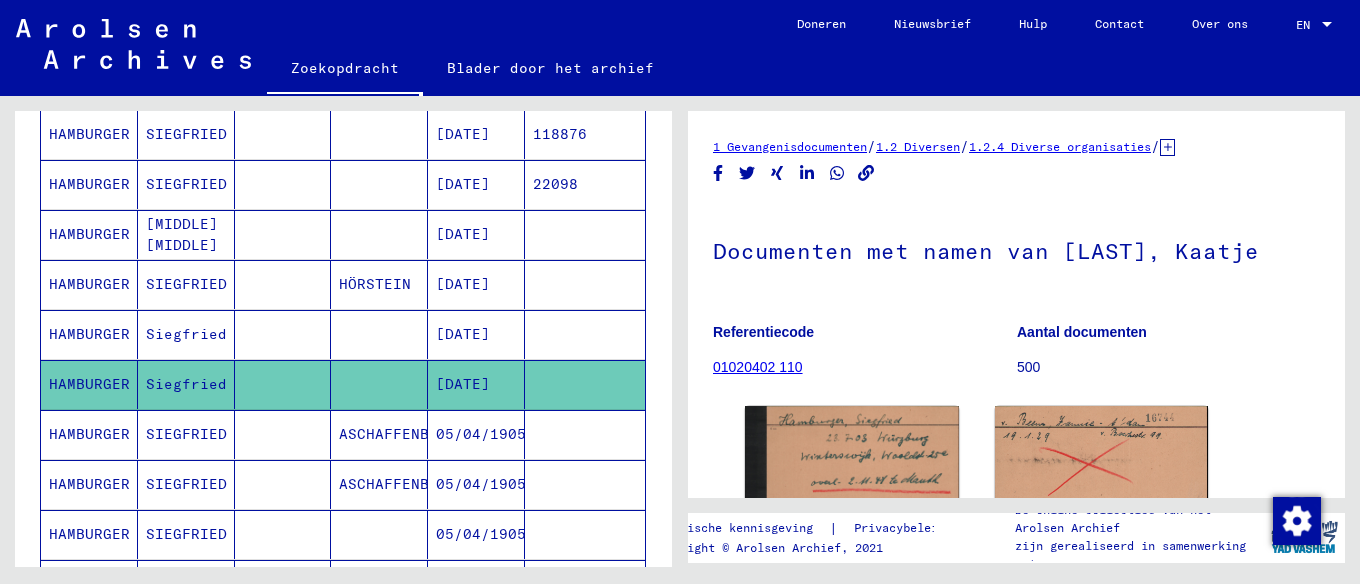 scroll, scrollTop: 0, scrollLeft: 0, axis: both 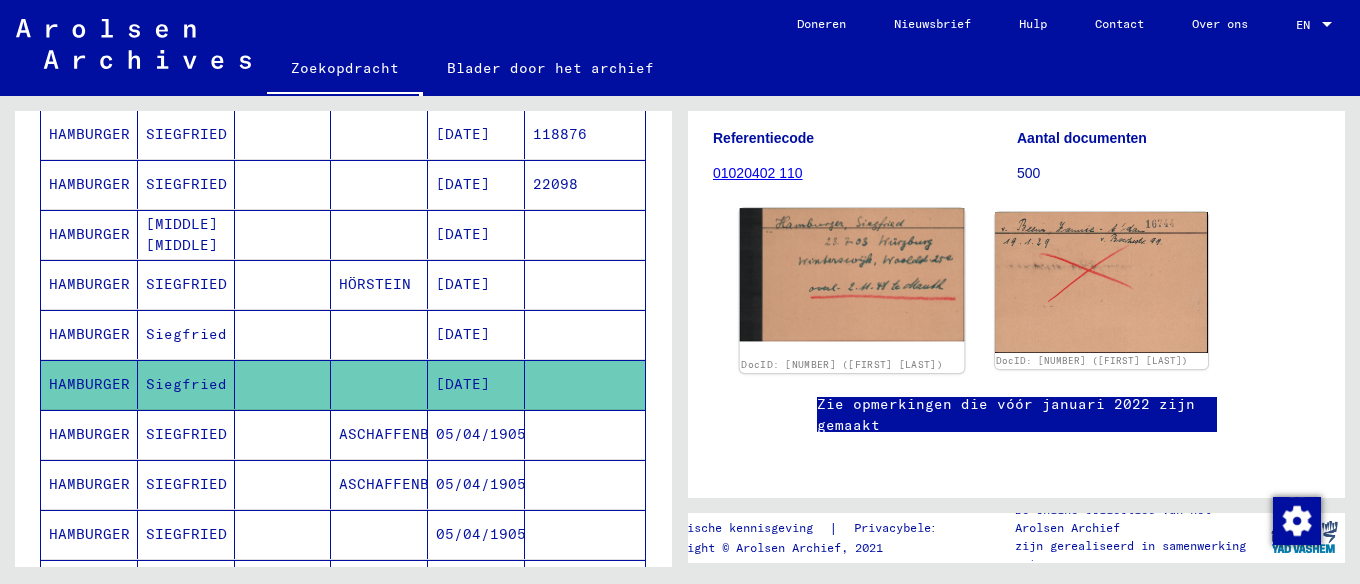 click 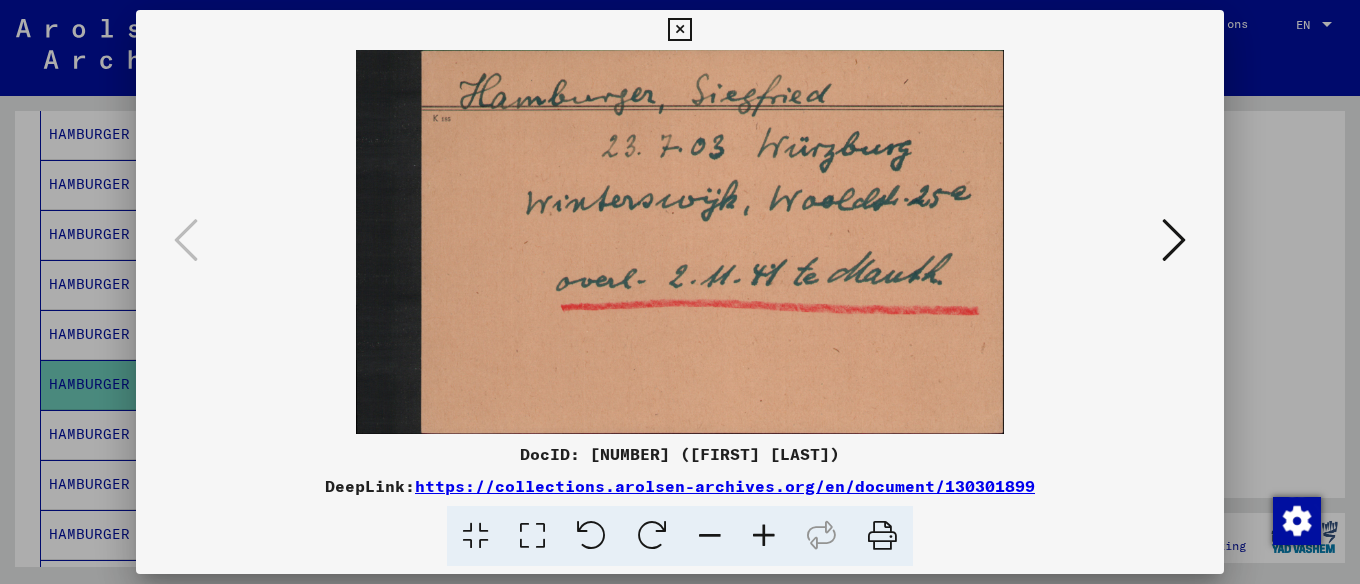 click at bounding box center (1174, 240) 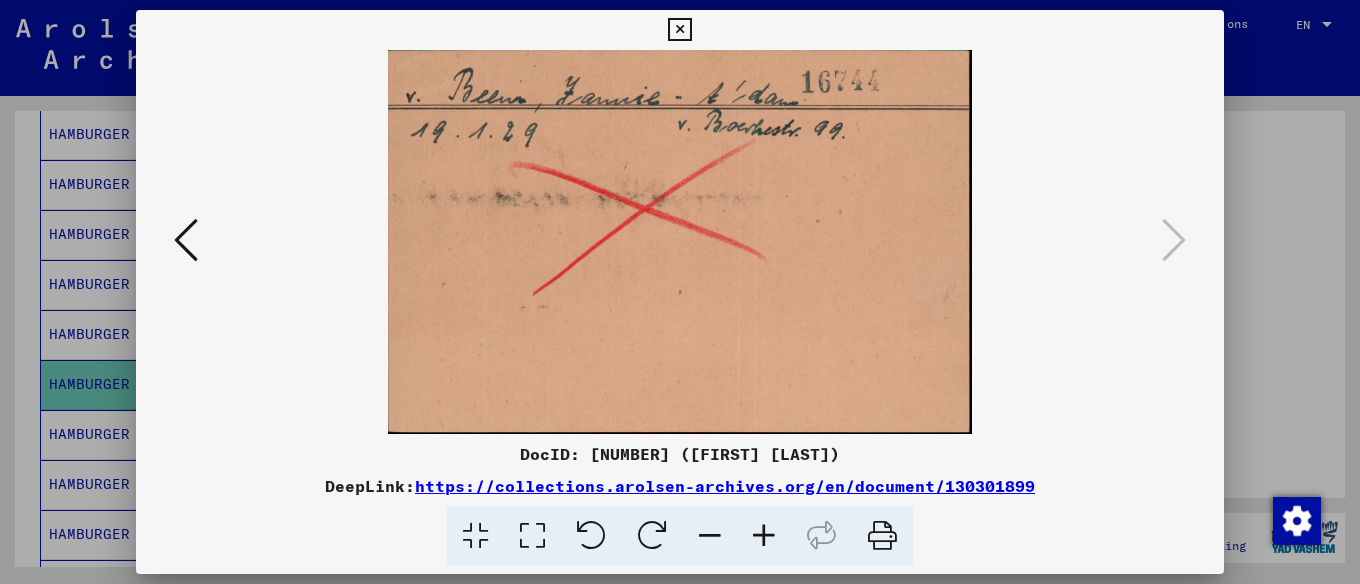 click at bounding box center [186, 240] 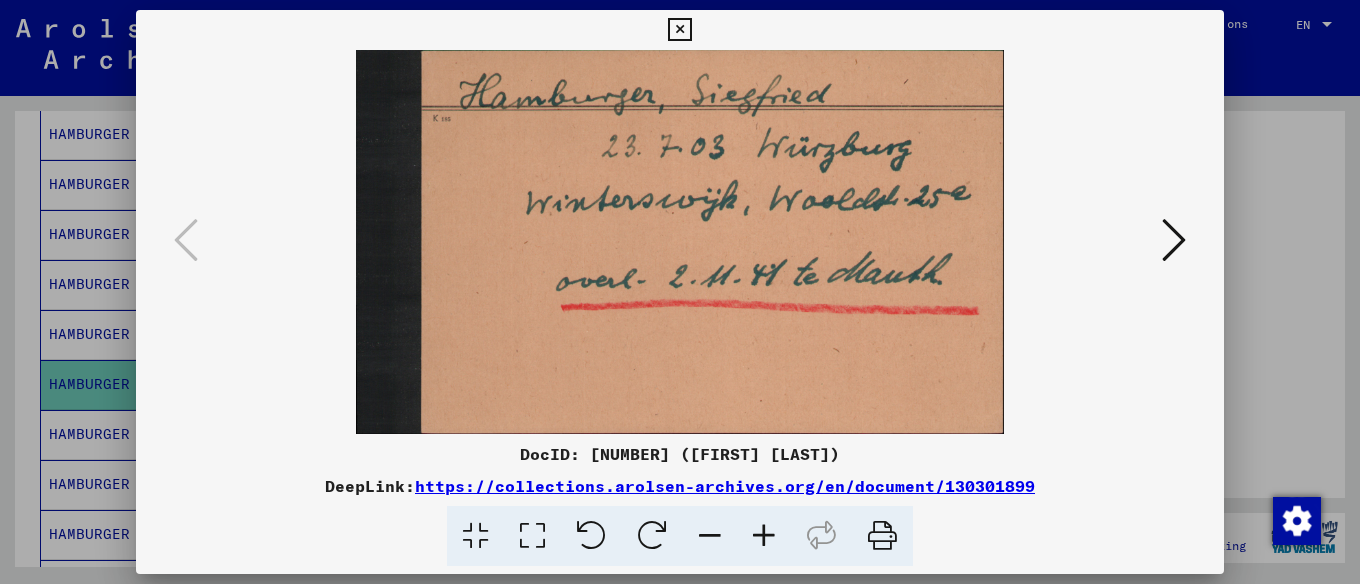 click at bounding box center (679, 30) 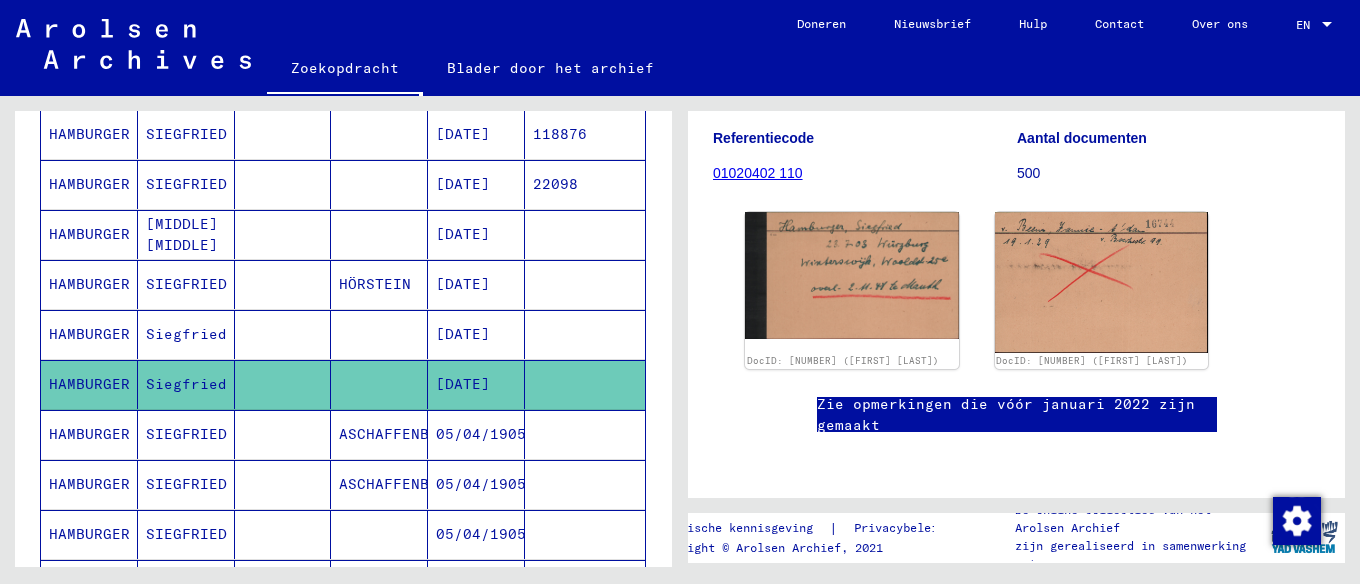 click on "[DATE]" at bounding box center [463, 334] 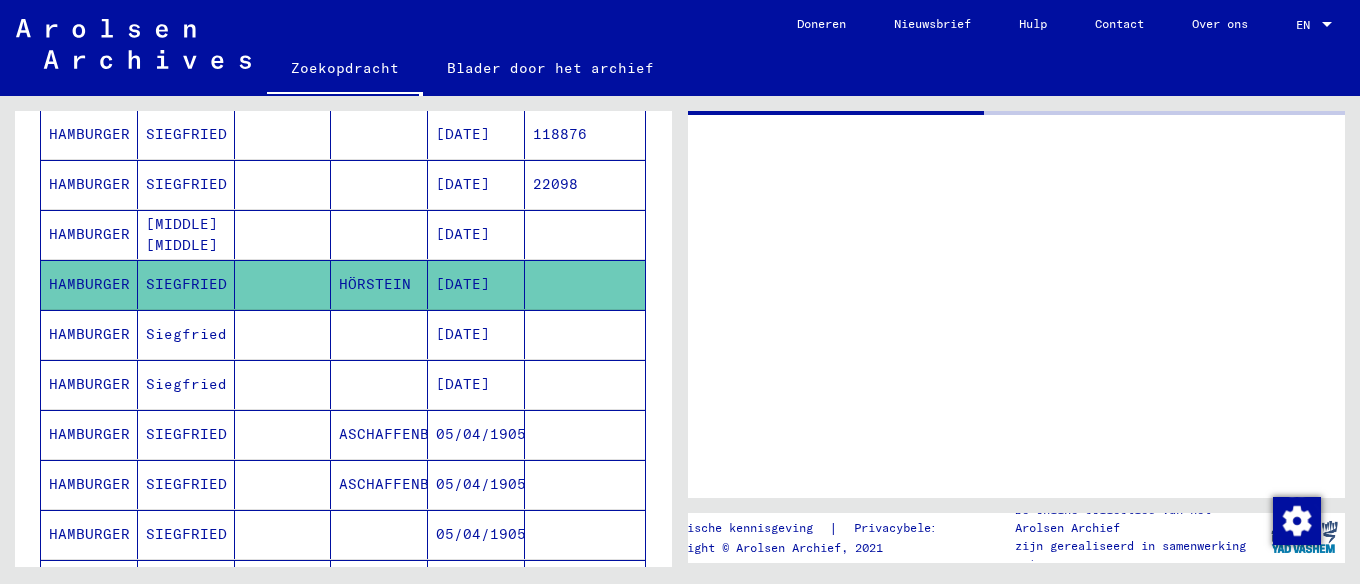 scroll, scrollTop: 0, scrollLeft: 0, axis: both 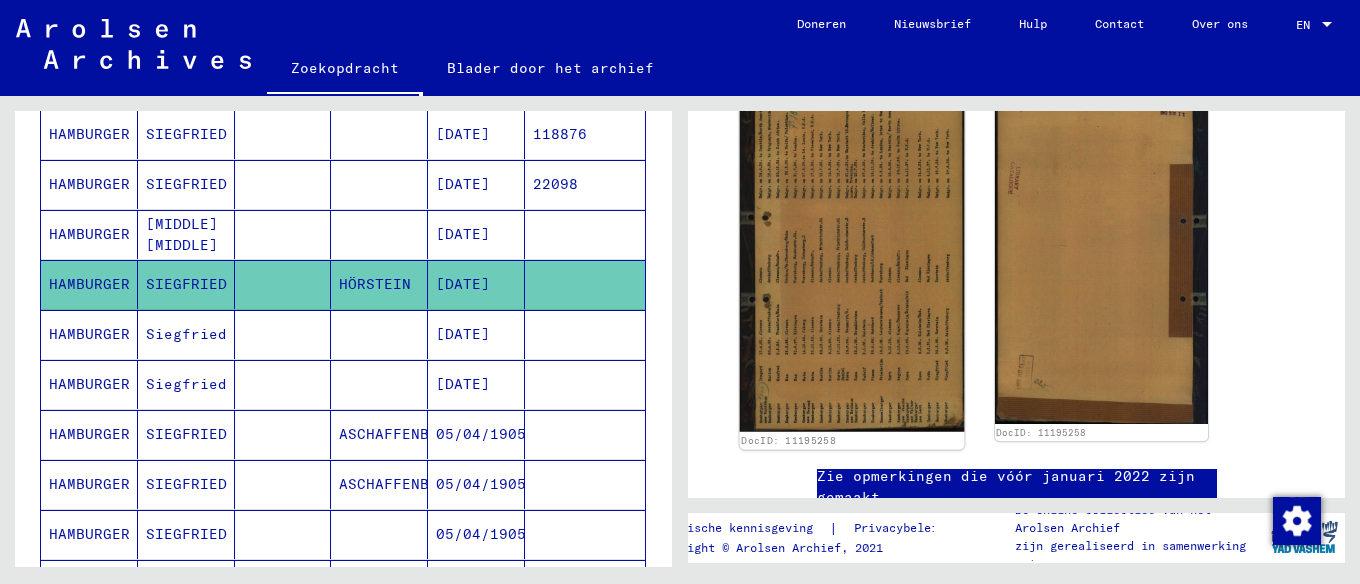 click 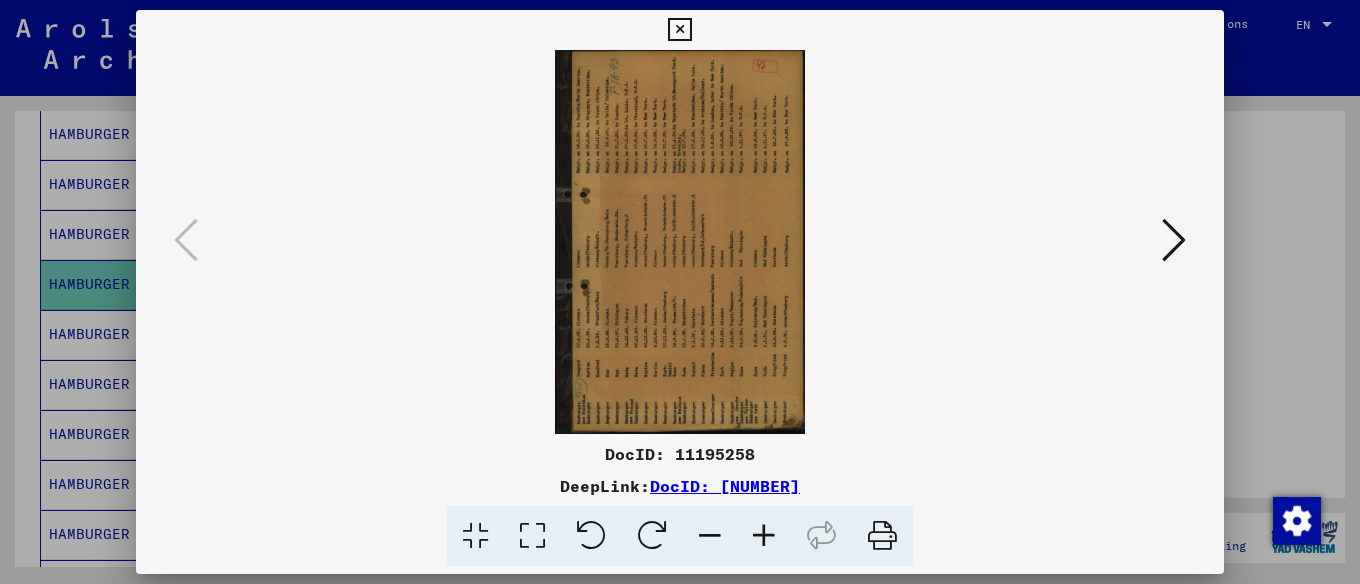 click at bounding box center [652, 536] 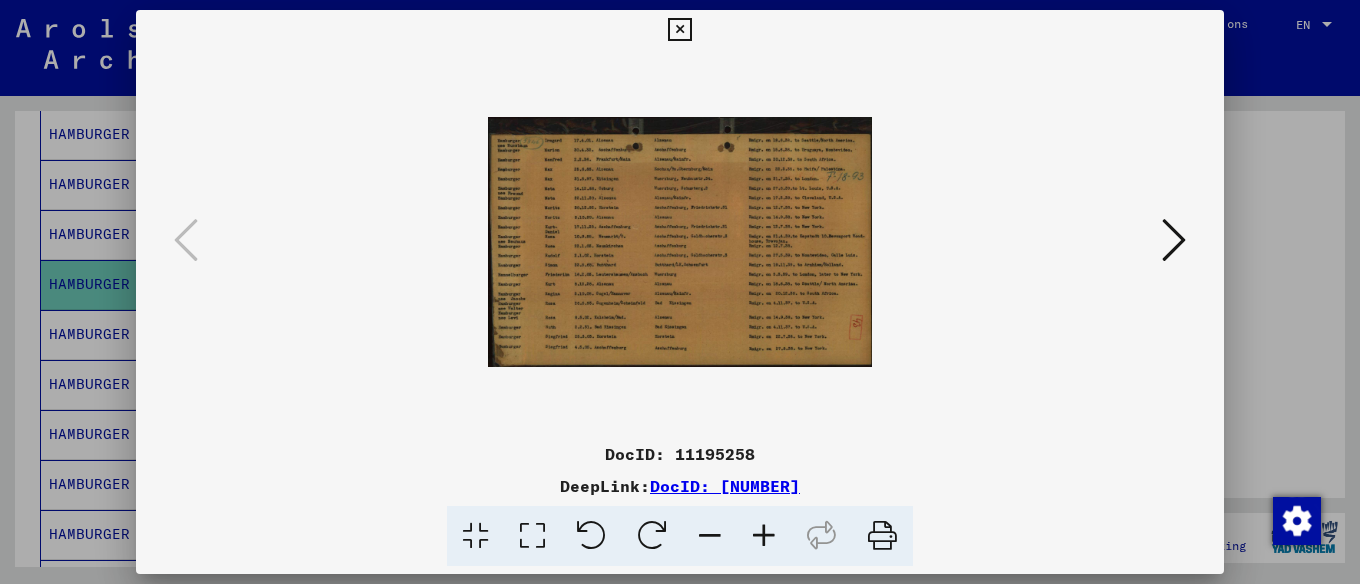 click at bounding box center [764, 536] 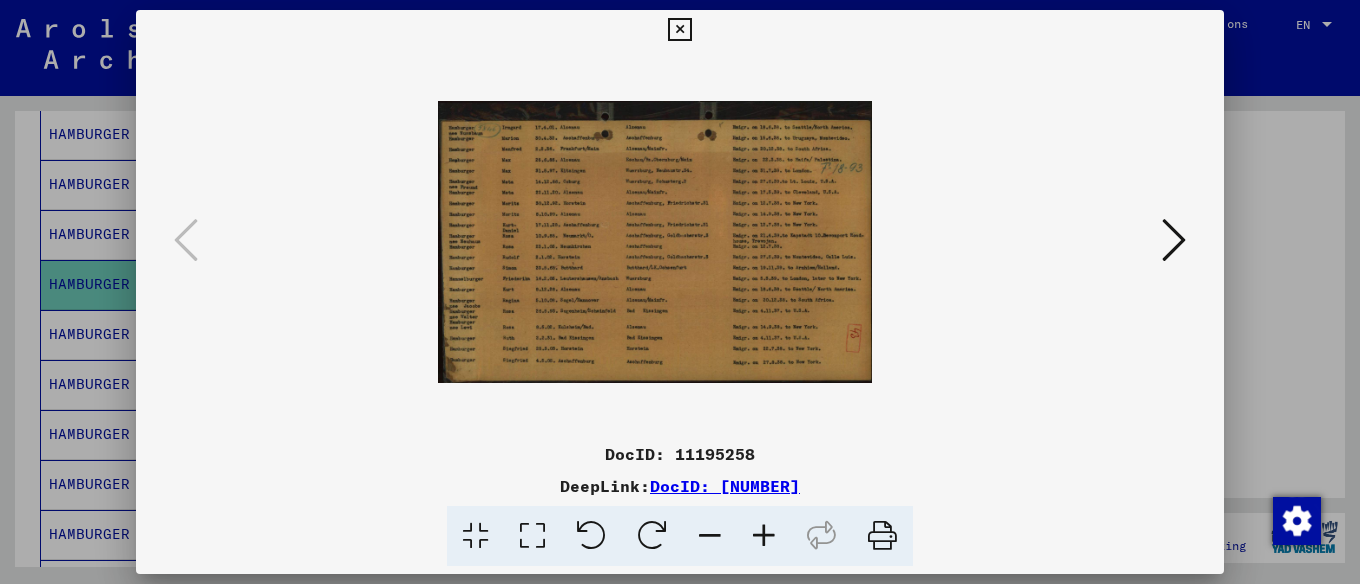 click at bounding box center (764, 536) 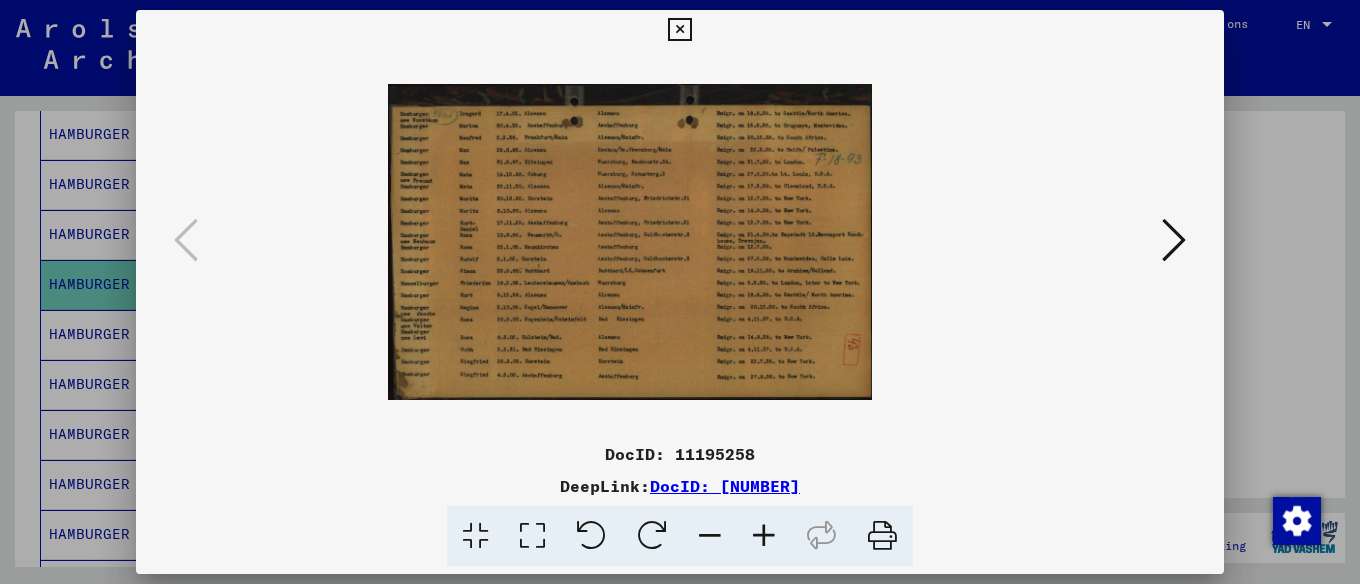 click at bounding box center [764, 536] 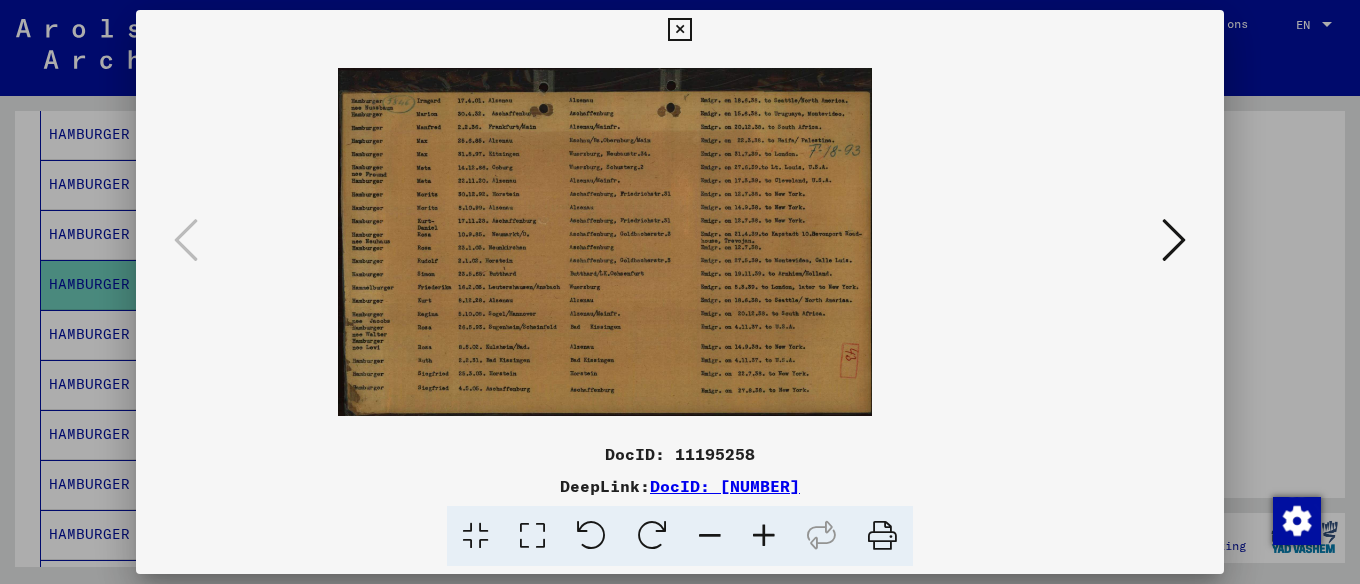 click at bounding box center (764, 536) 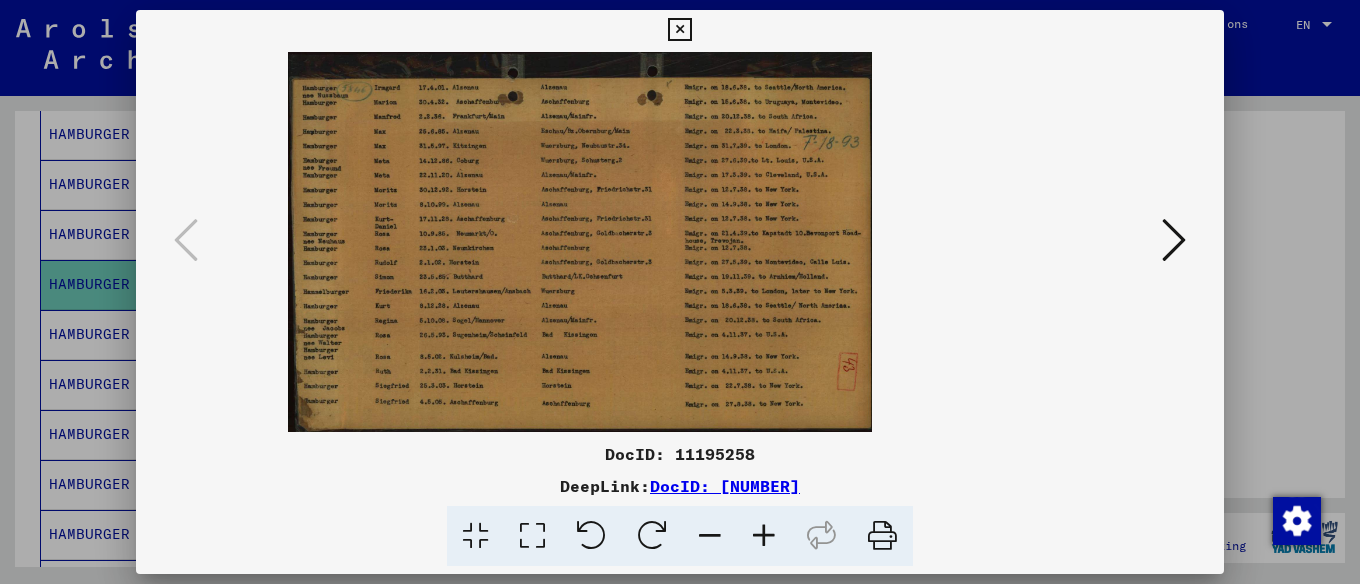 click at bounding box center [764, 536] 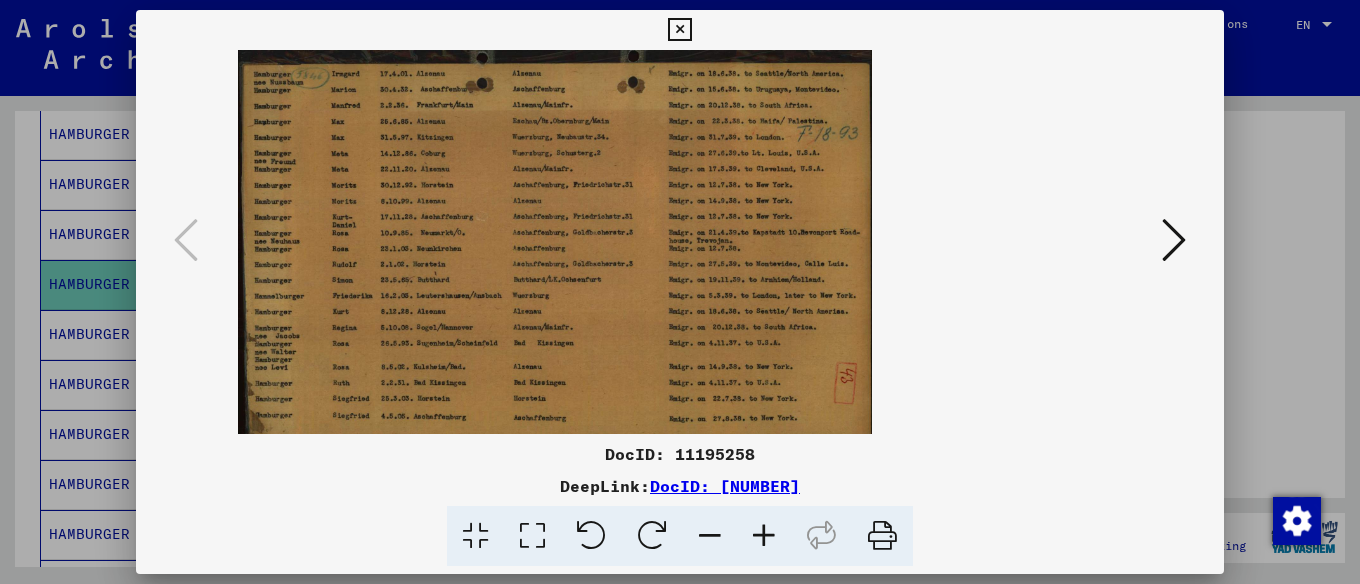 click at bounding box center (764, 536) 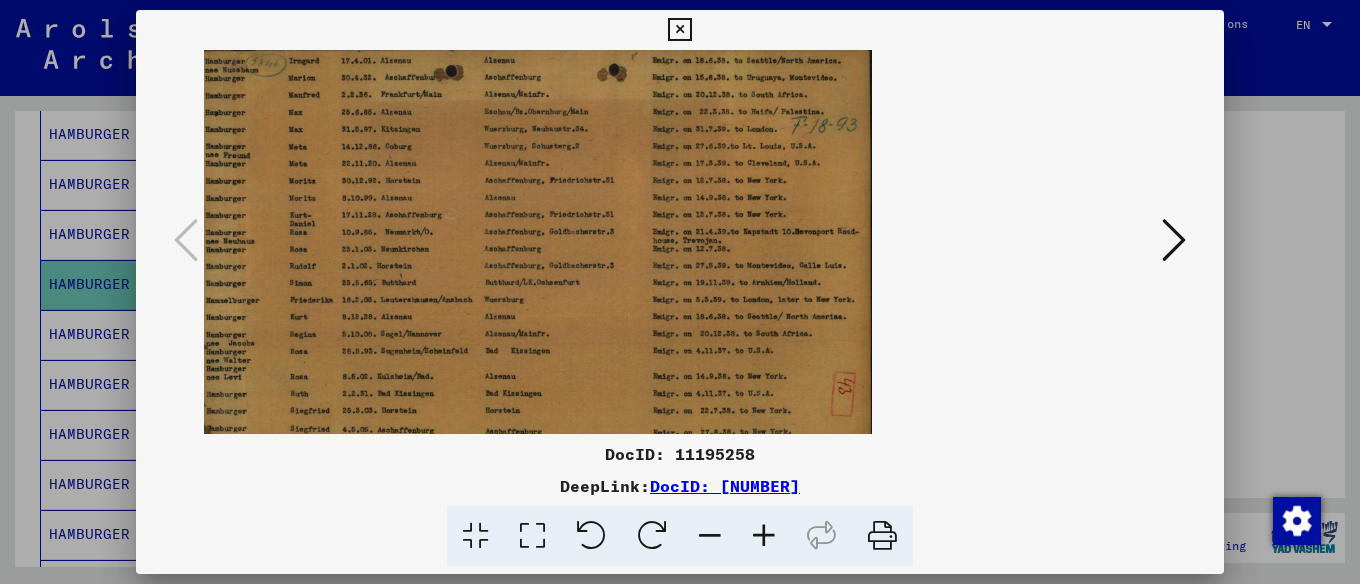 click at bounding box center (764, 536) 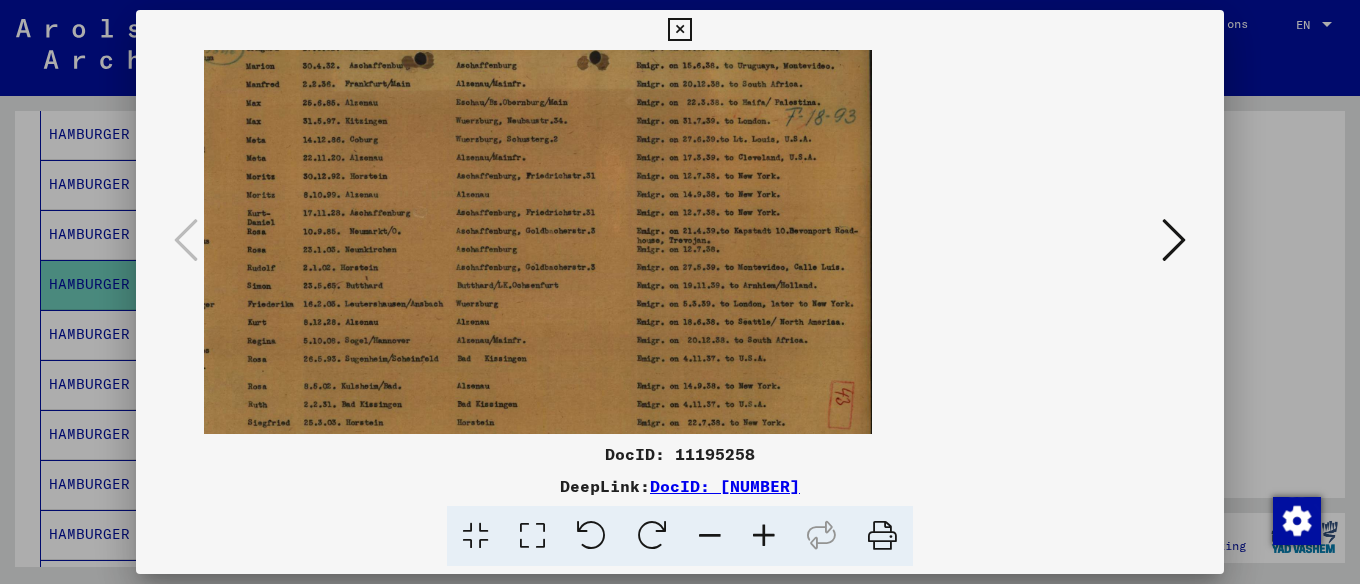 click at bounding box center [764, 536] 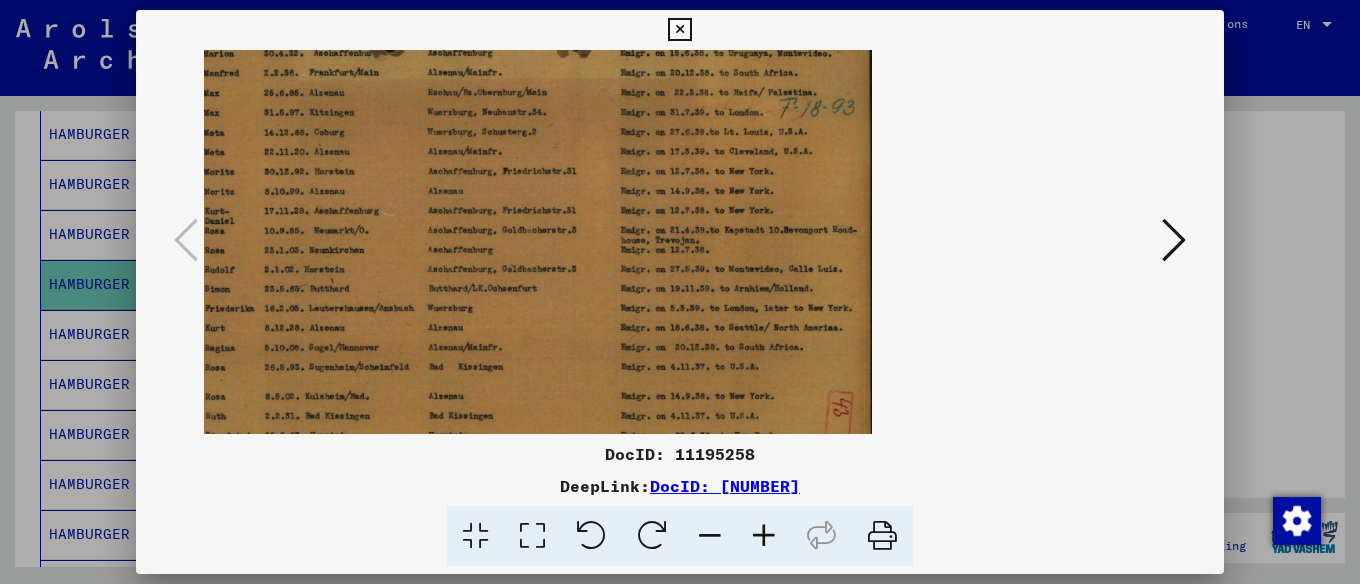 scroll, scrollTop: 0, scrollLeft: 0, axis: both 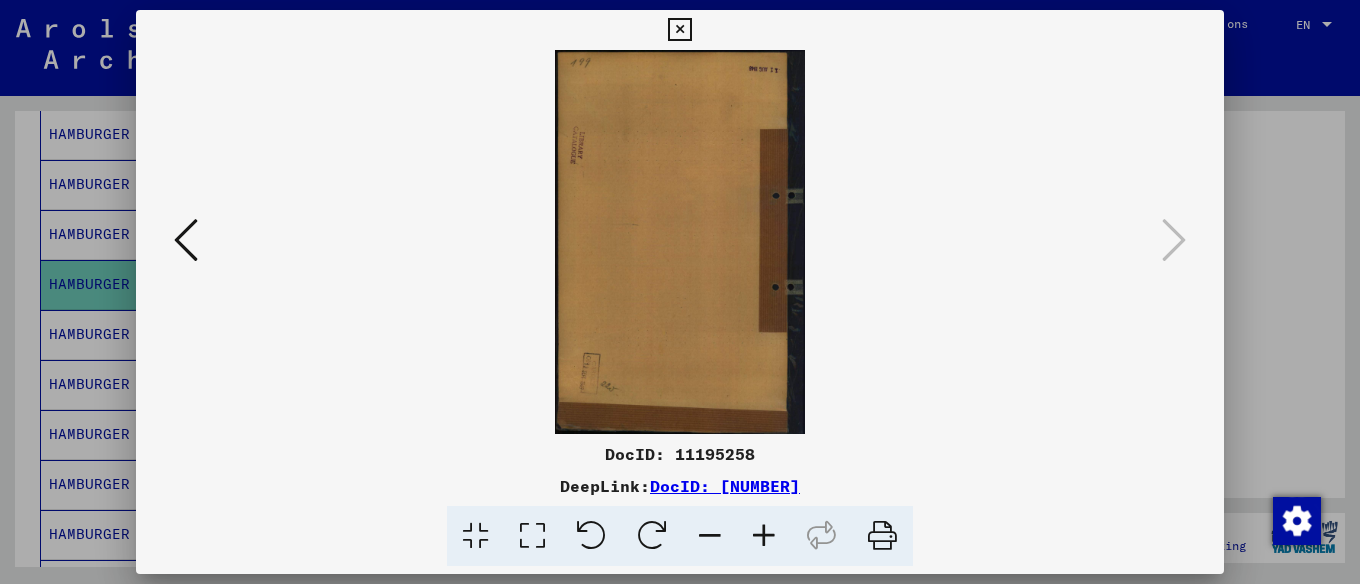 click at bounding box center (186, 240) 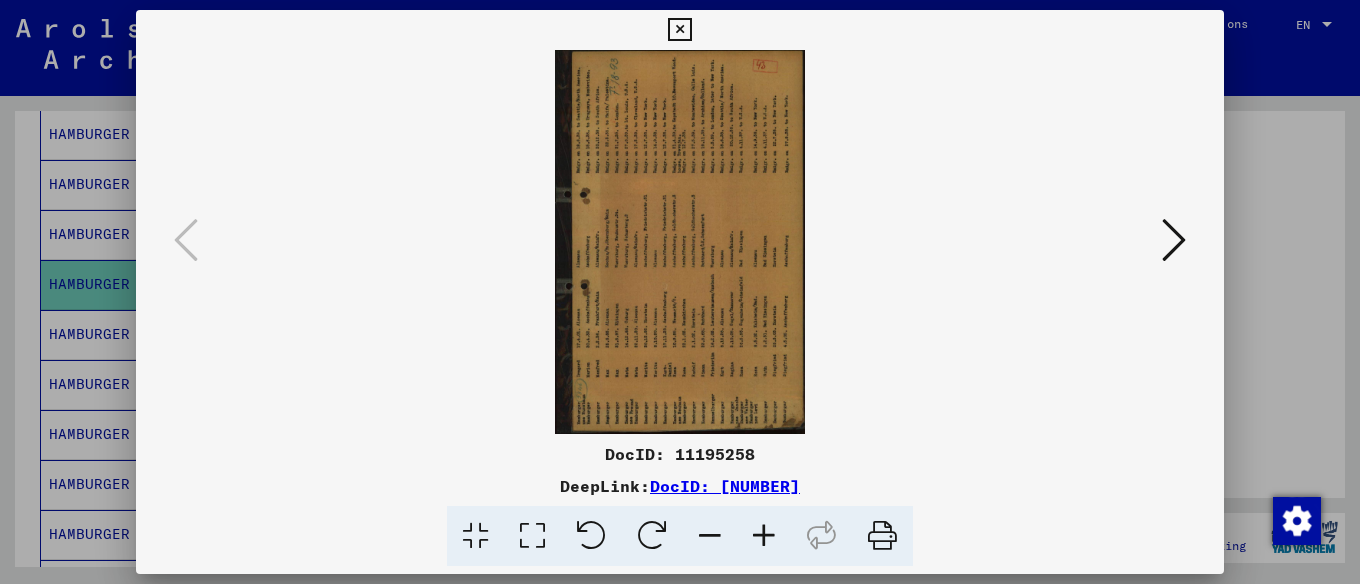click at bounding box center (652, 536) 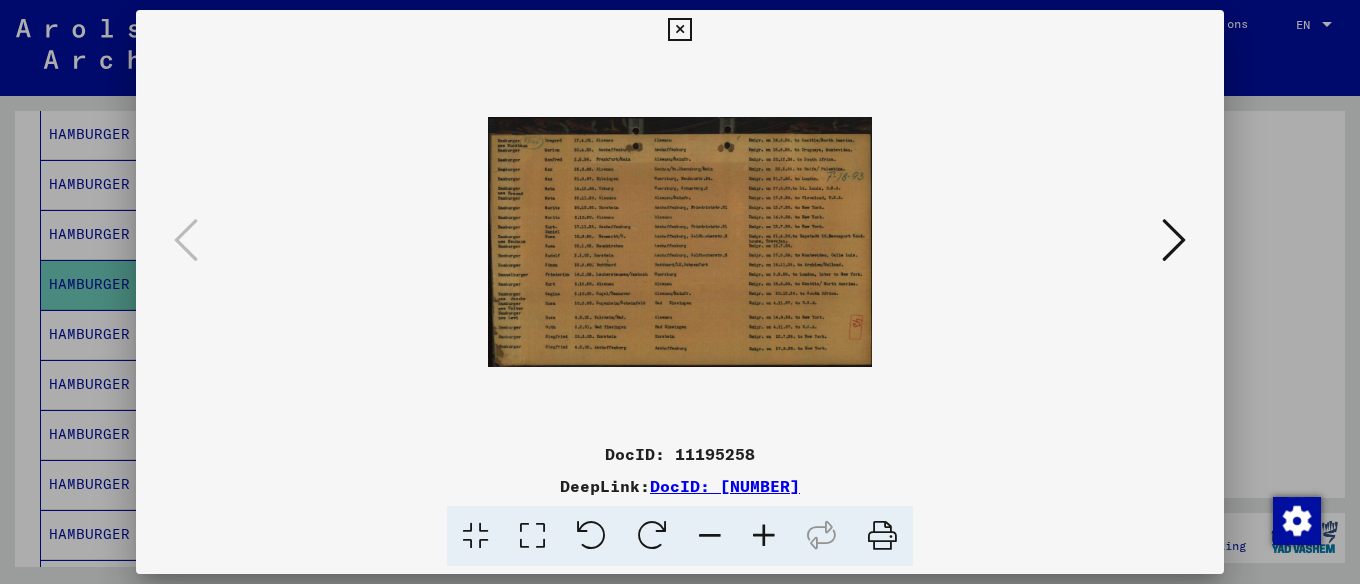 click at bounding box center [764, 536] 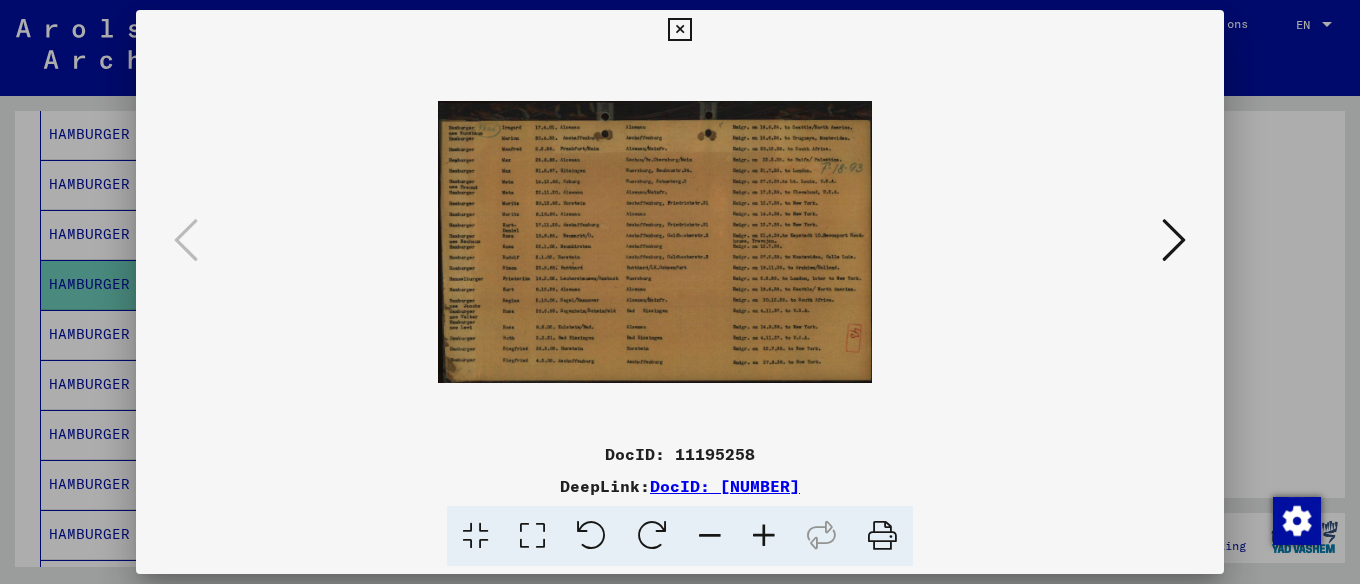 click at bounding box center (764, 536) 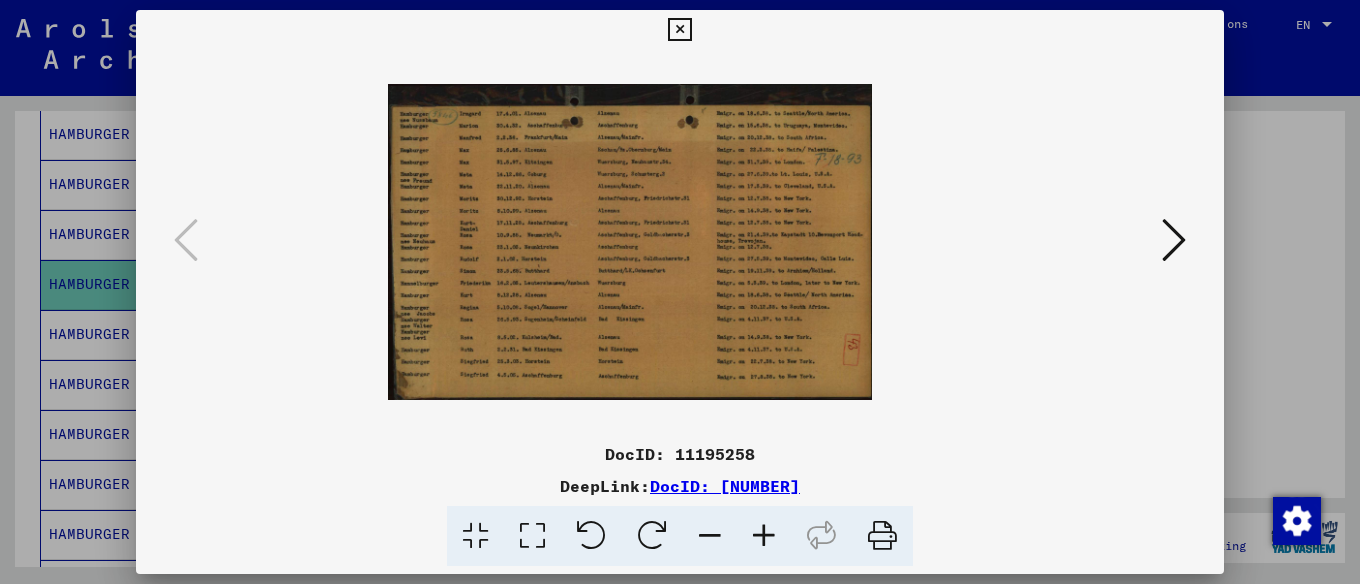 click at bounding box center [764, 536] 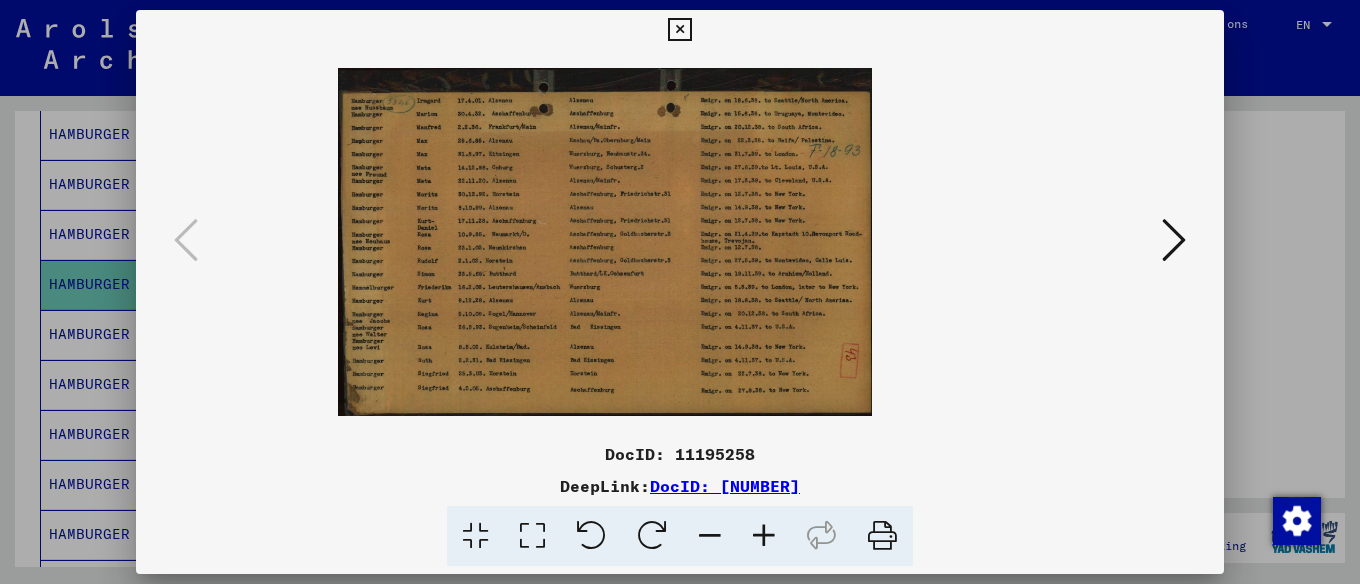 click at bounding box center [764, 536] 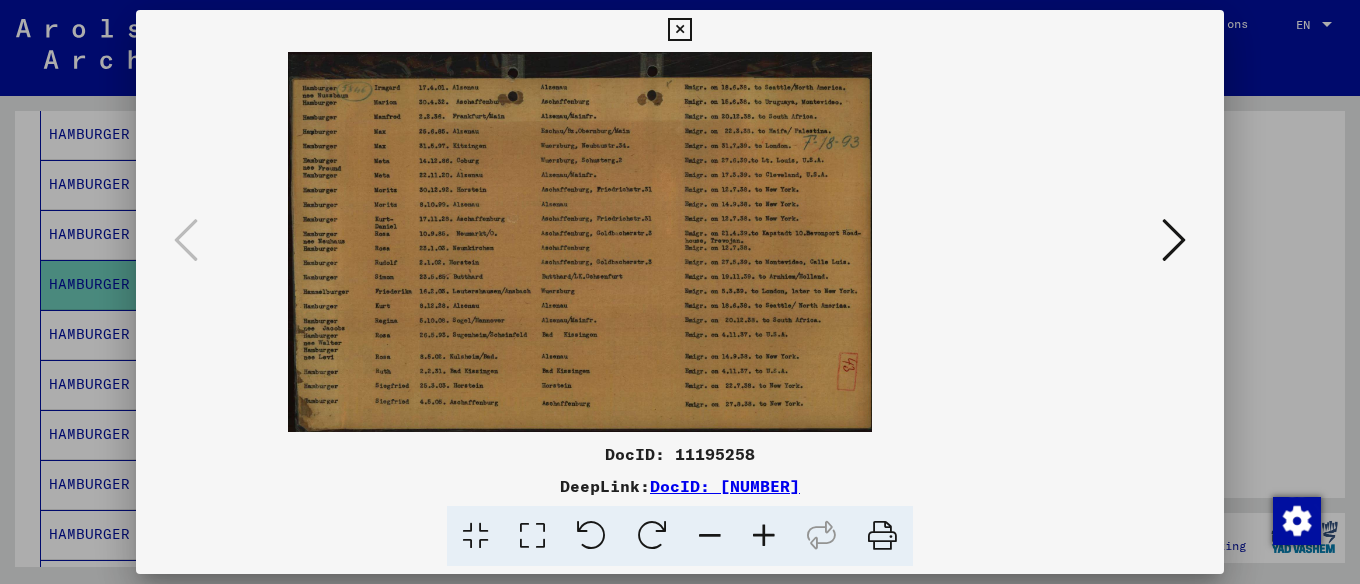 click at bounding box center [764, 536] 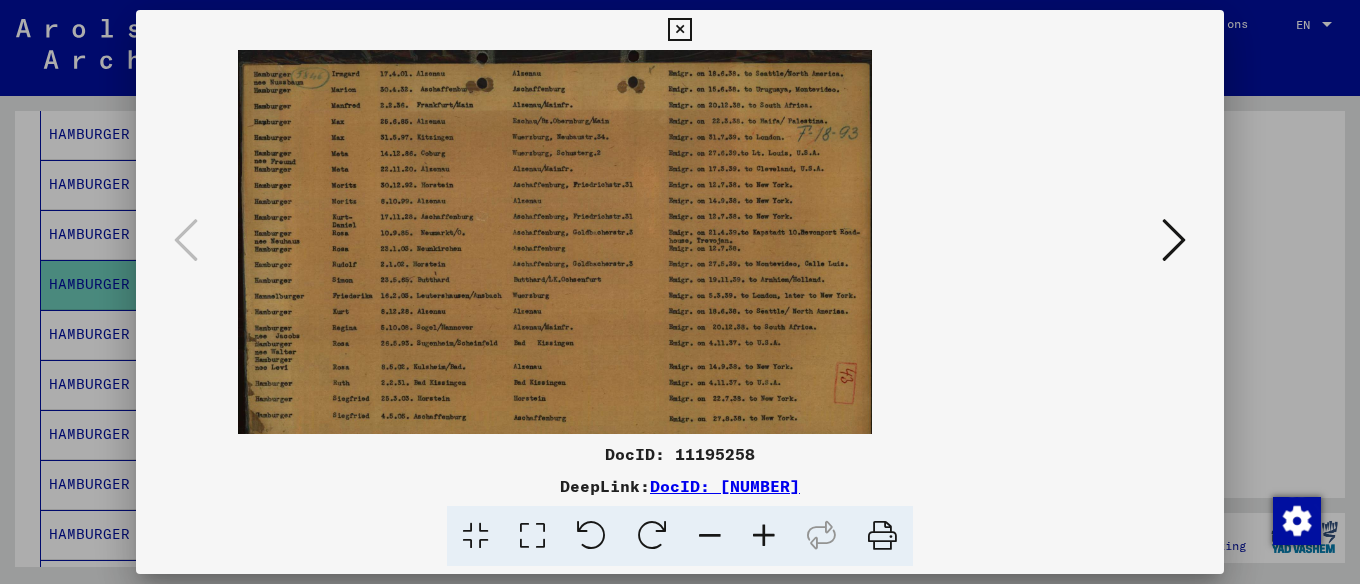click at bounding box center (764, 536) 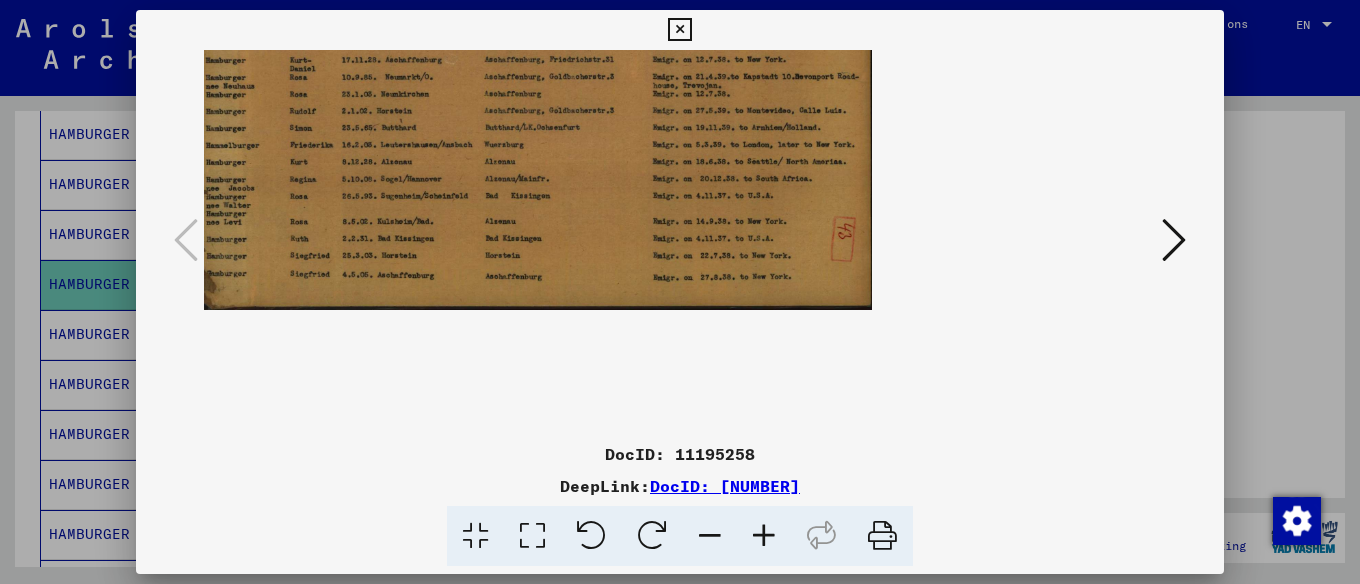 scroll, scrollTop: 156, scrollLeft: 0, axis: vertical 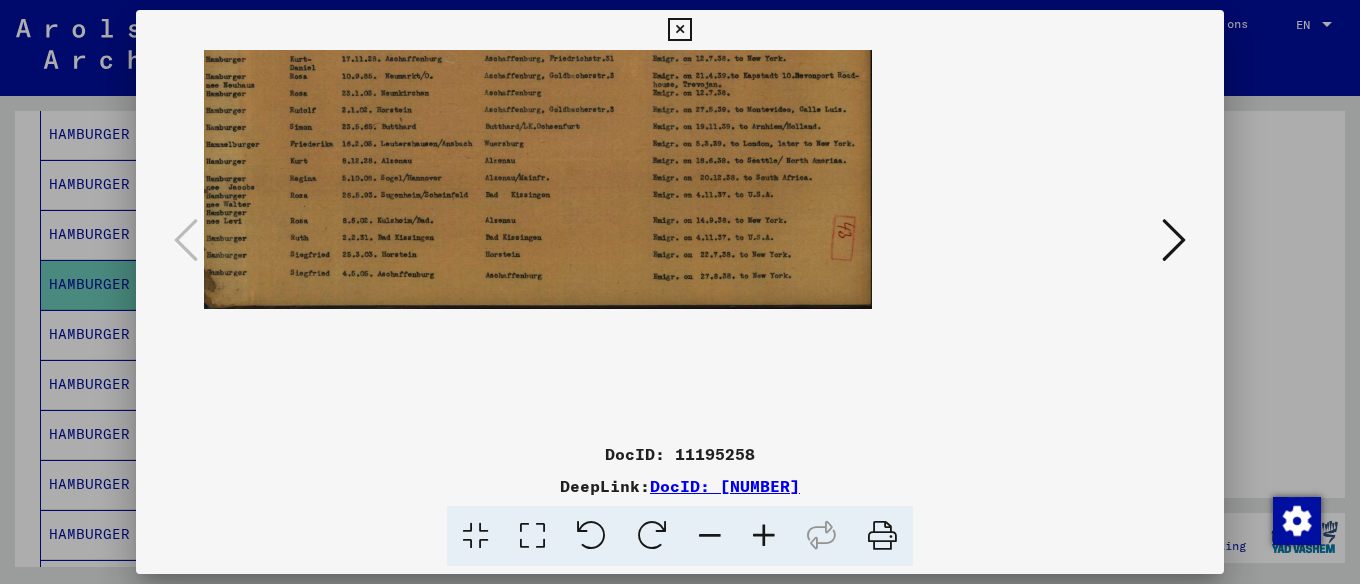 drag, startPoint x: 673, startPoint y: 345, endPoint x: 689, endPoint y: 190, distance: 155.82362 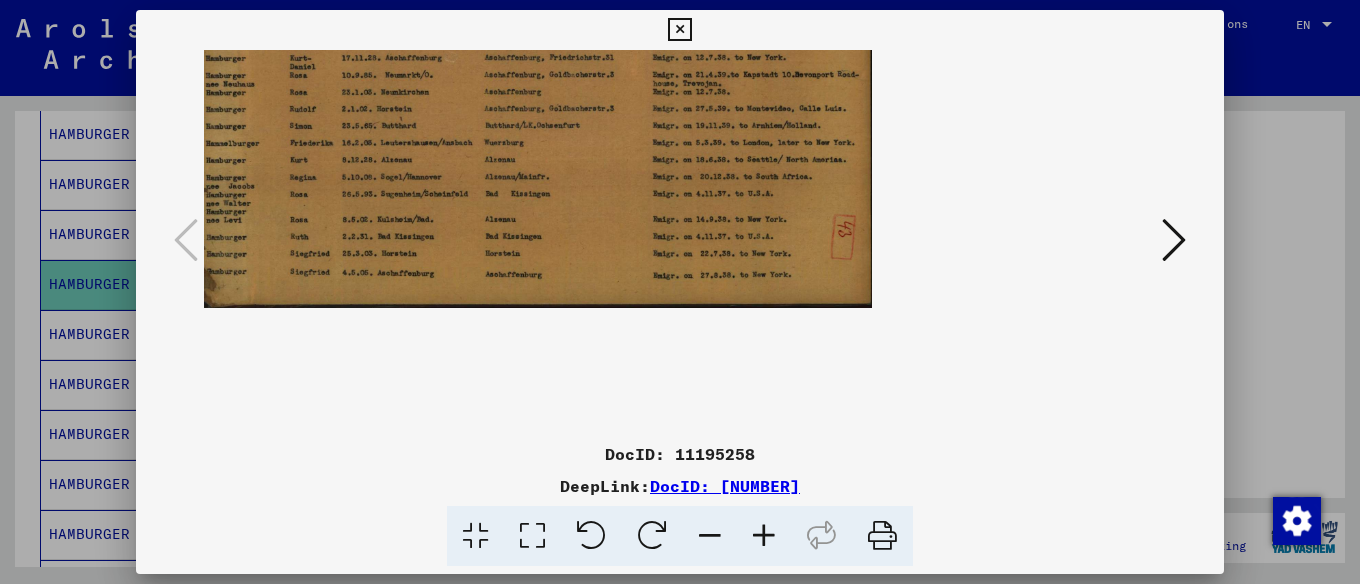 click at bounding box center [764, 536] 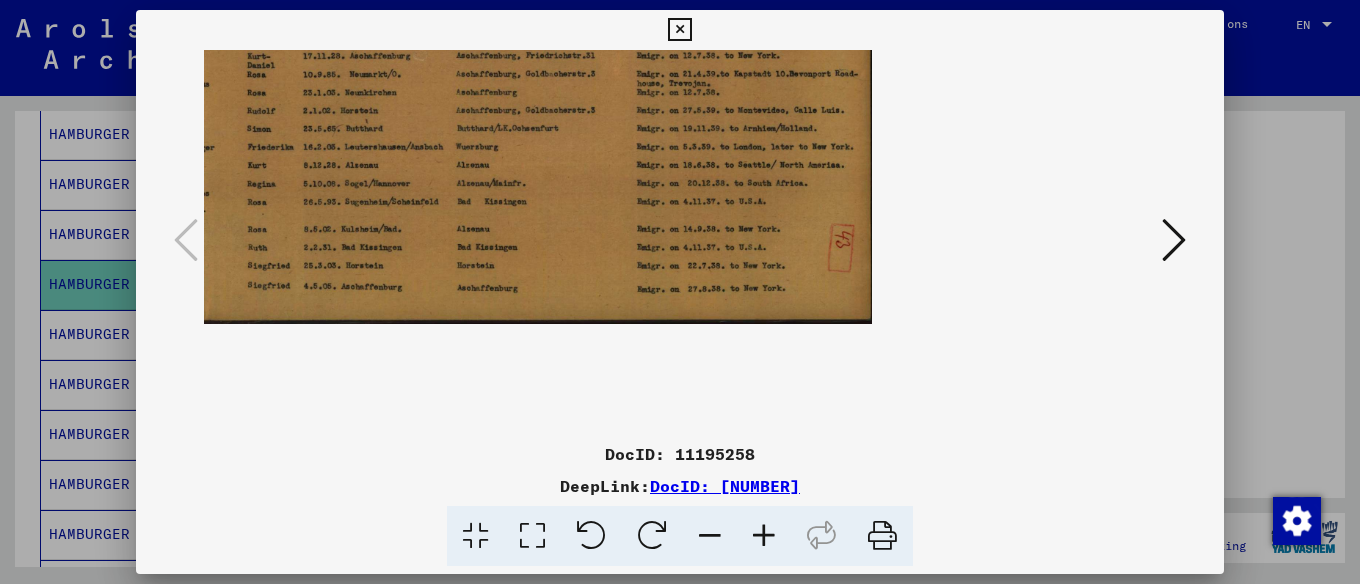click at bounding box center (764, 536) 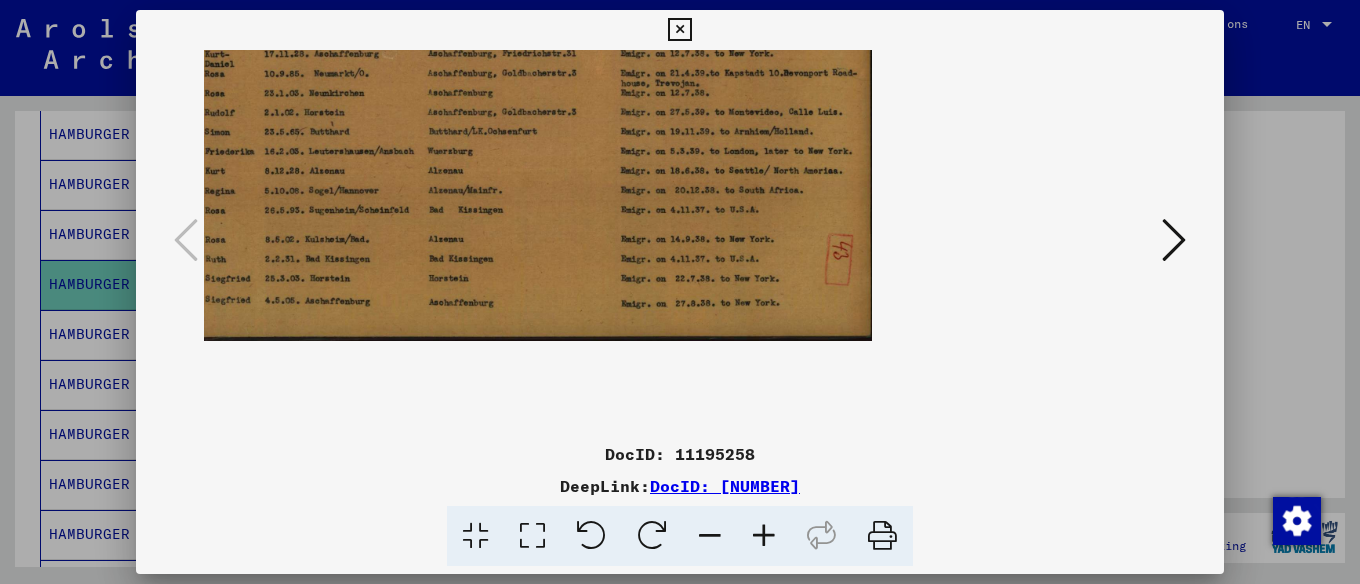 click at bounding box center [764, 536] 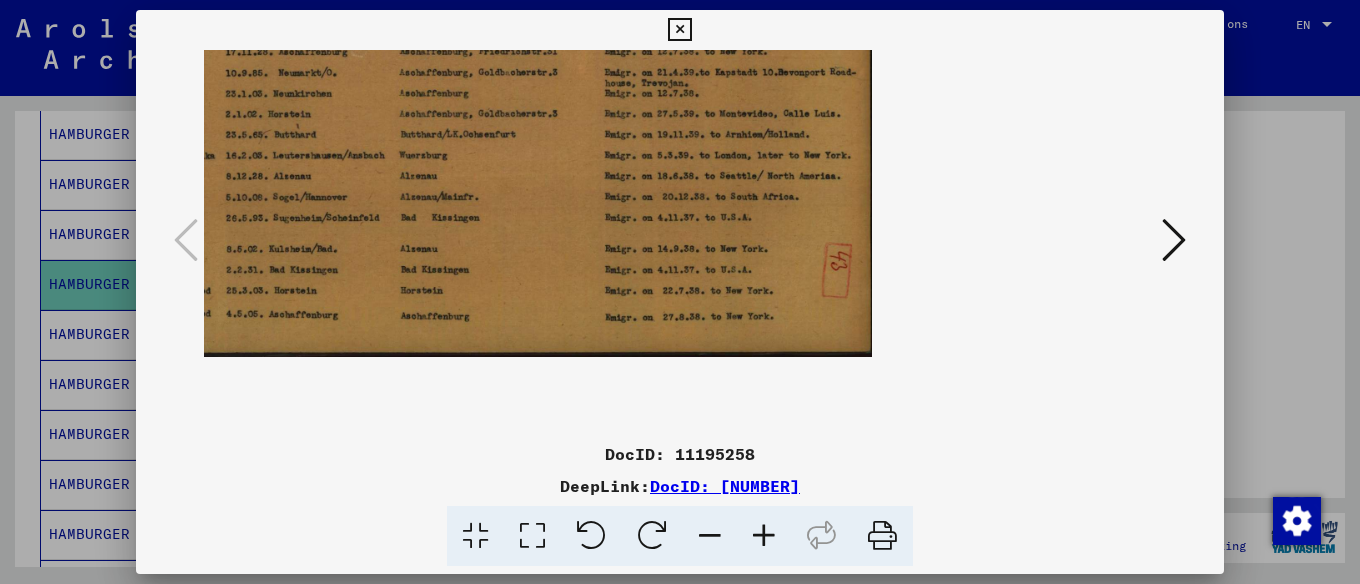 scroll, scrollTop: 157, scrollLeft: 0, axis: vertical 